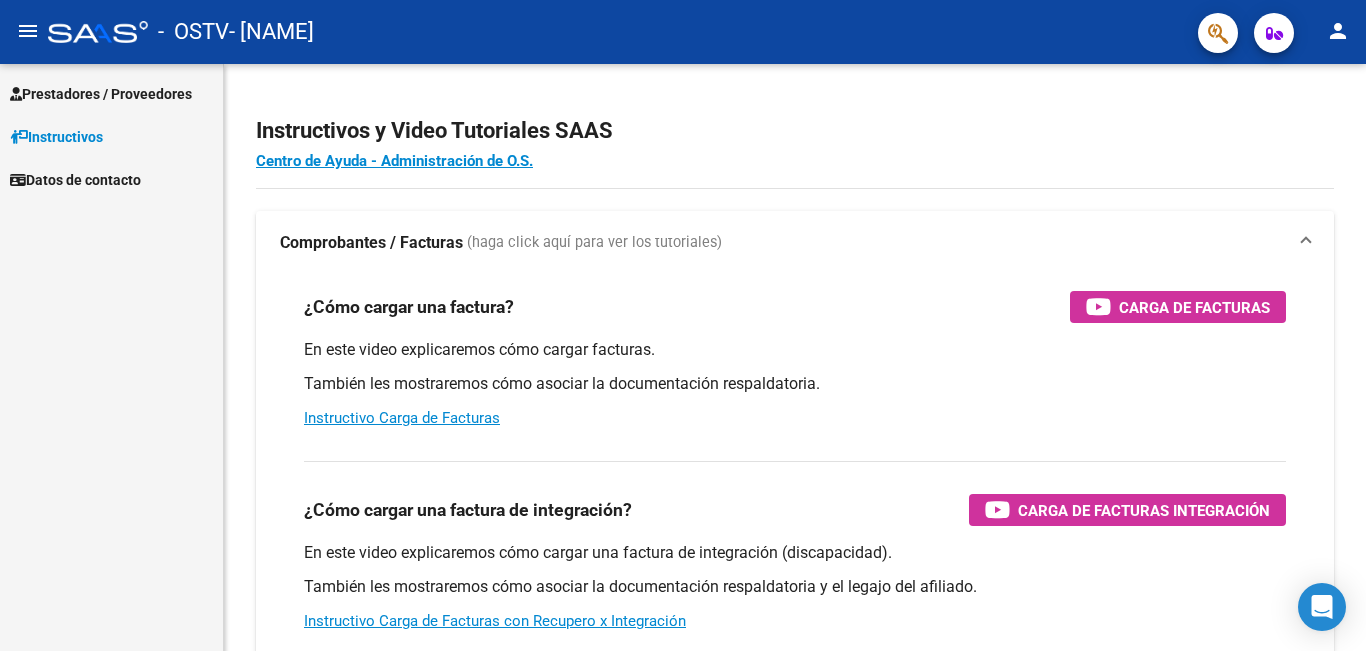 scroll, scrollTop: 0, scrollLeft: 0, axis: both 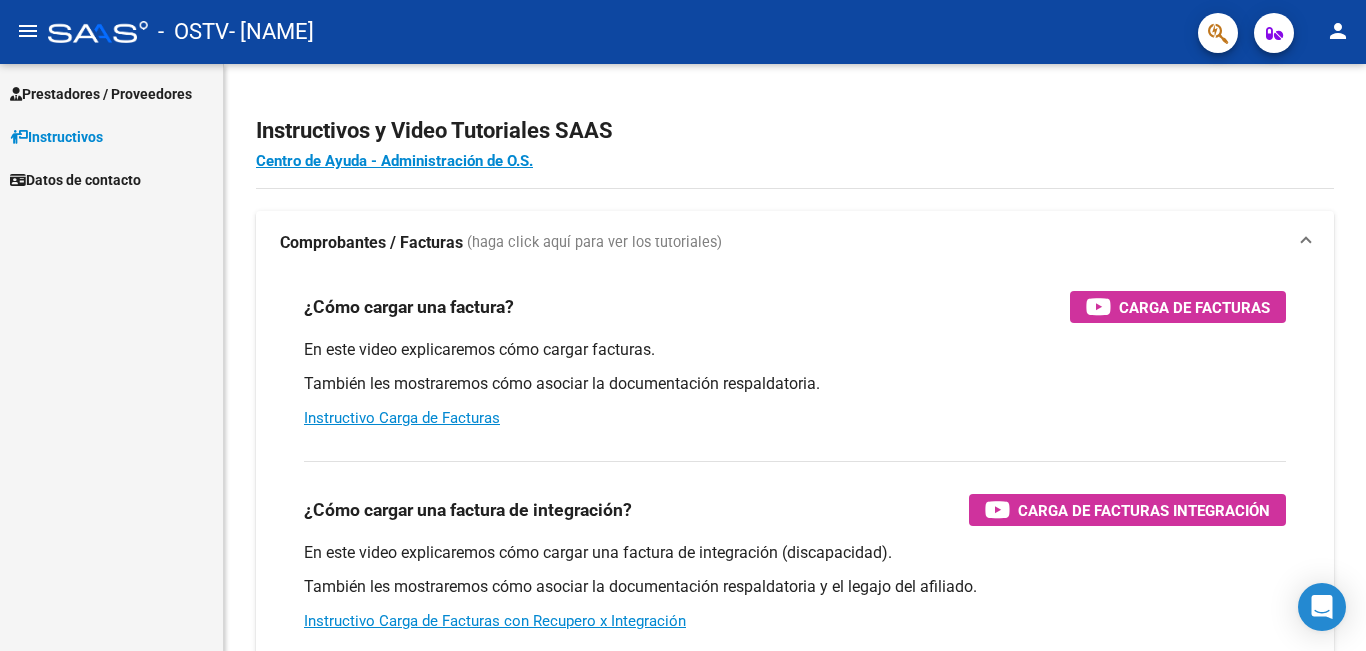 click on "Prestadores / Proveedores" at bounding box center [101, 94] 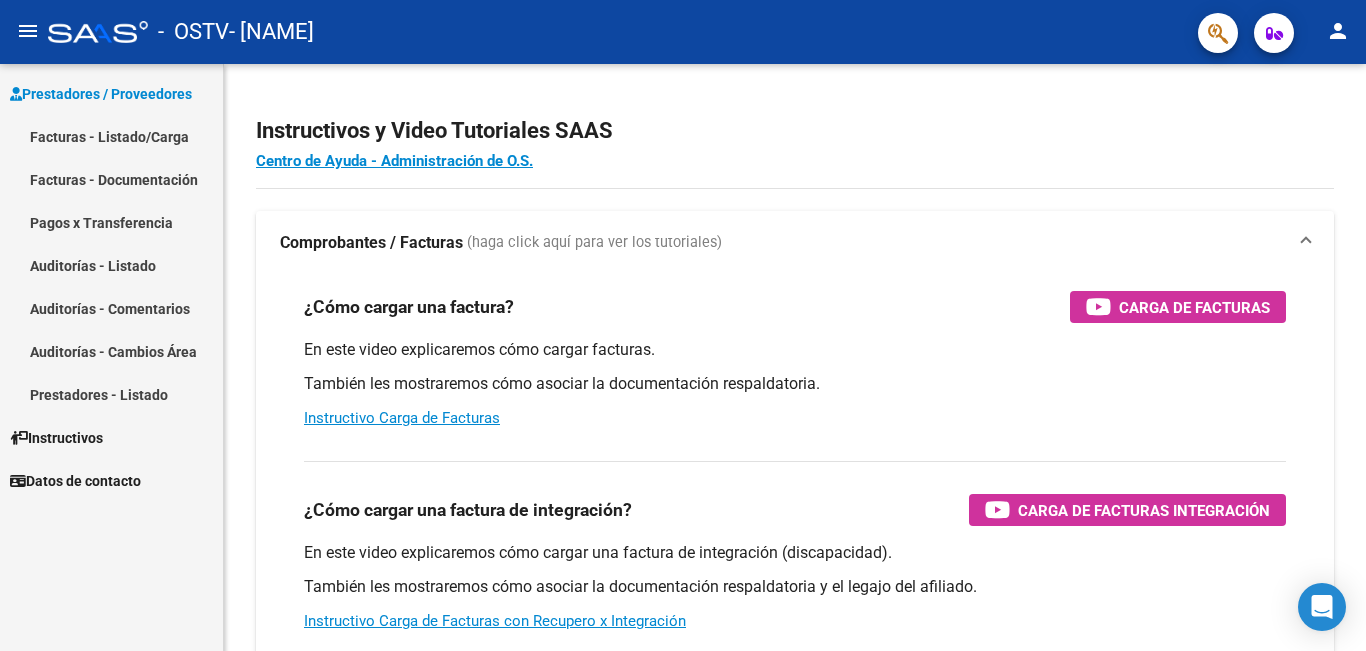 click on "Facturas - Documentación" at bounding box center [111, 179] 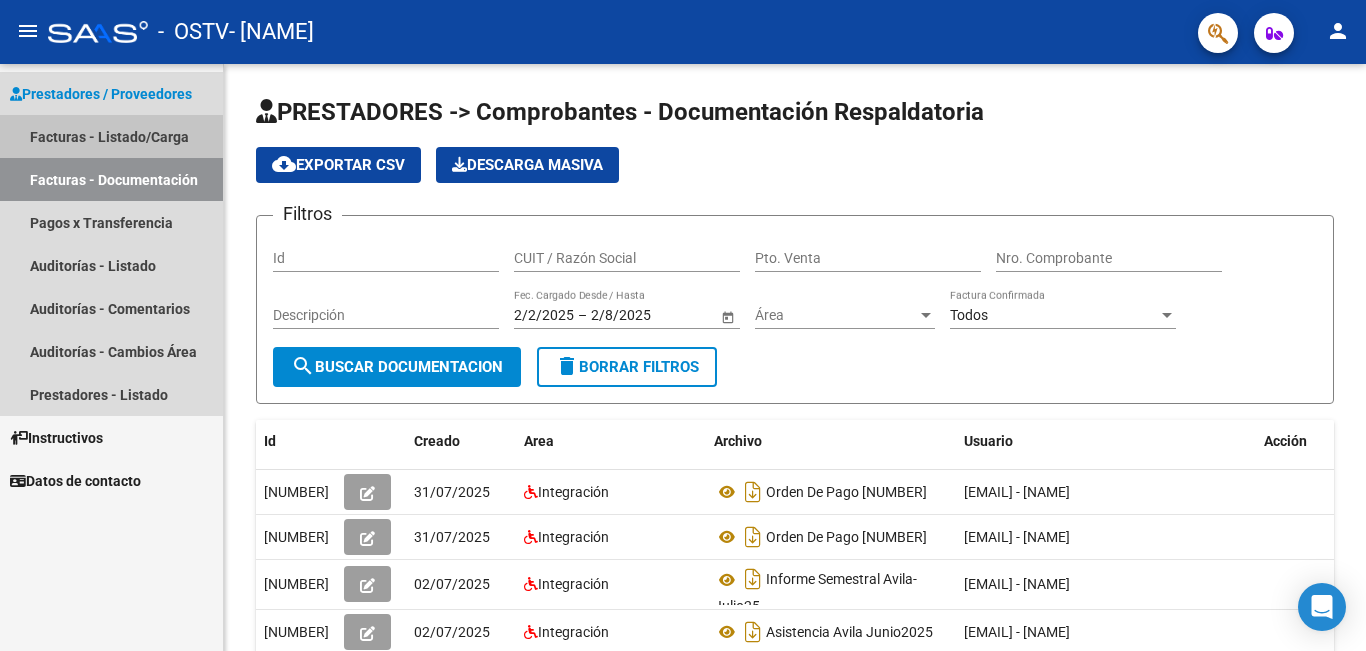 click on "Facturas - Listado/Carga" at bounding box center [111, 136] 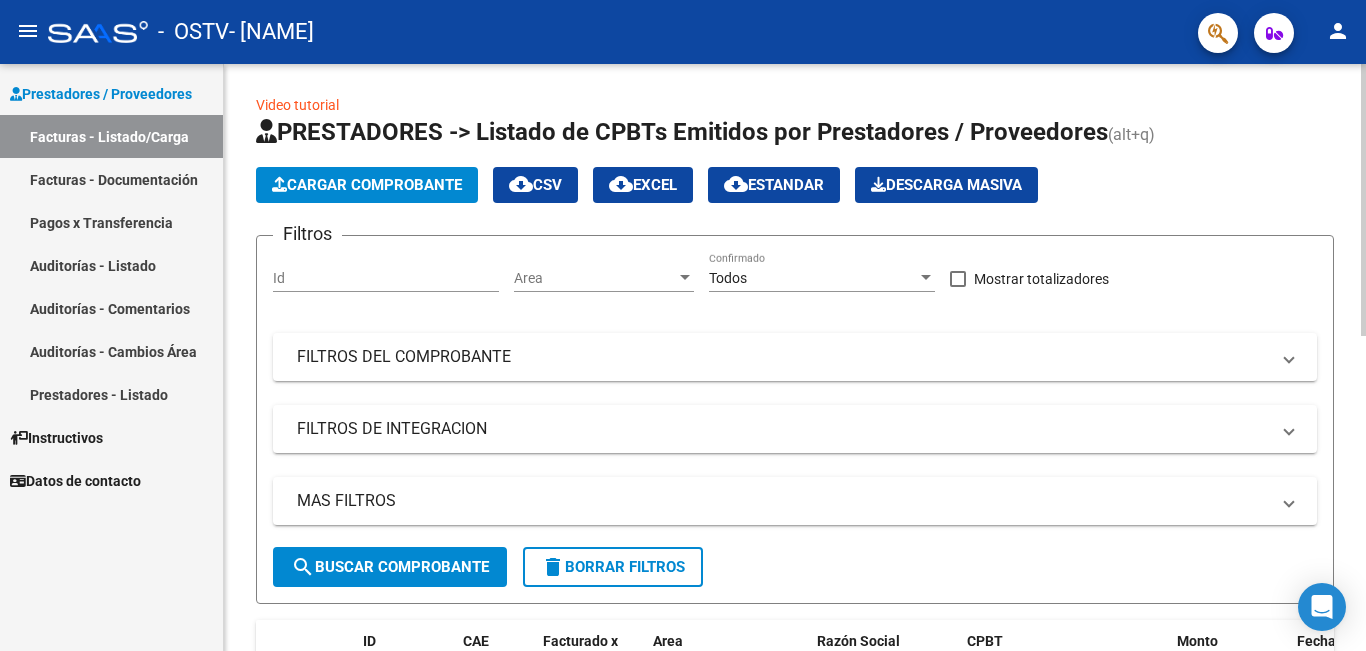 scroll, scrollTop: 0, scrollLeft: 0, axis: both 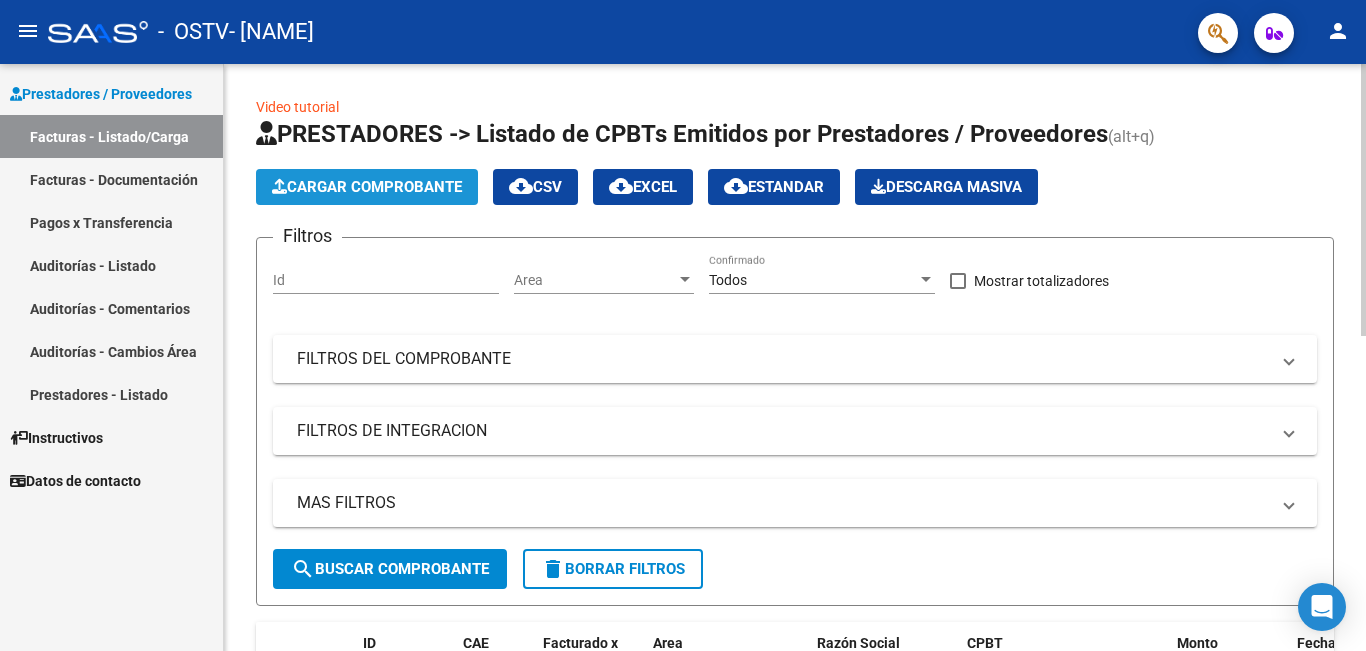click on "Cargar Comprobante" 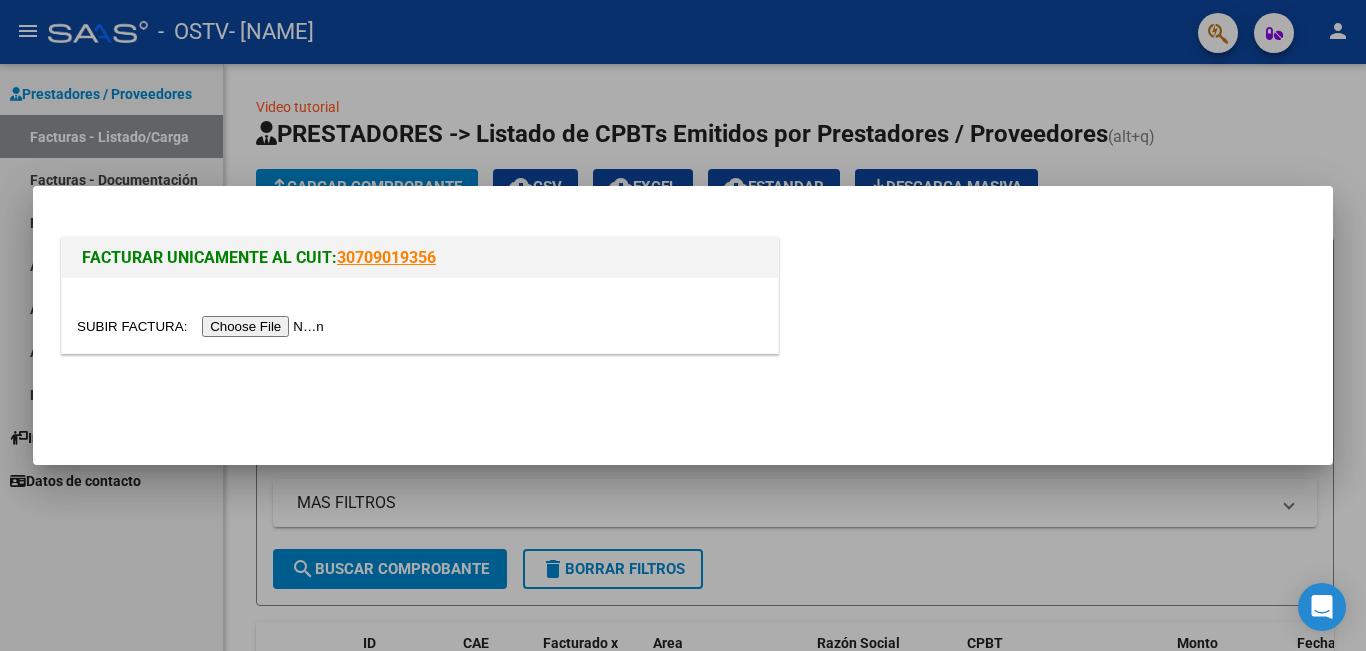 click at bounding box center (203, 326) 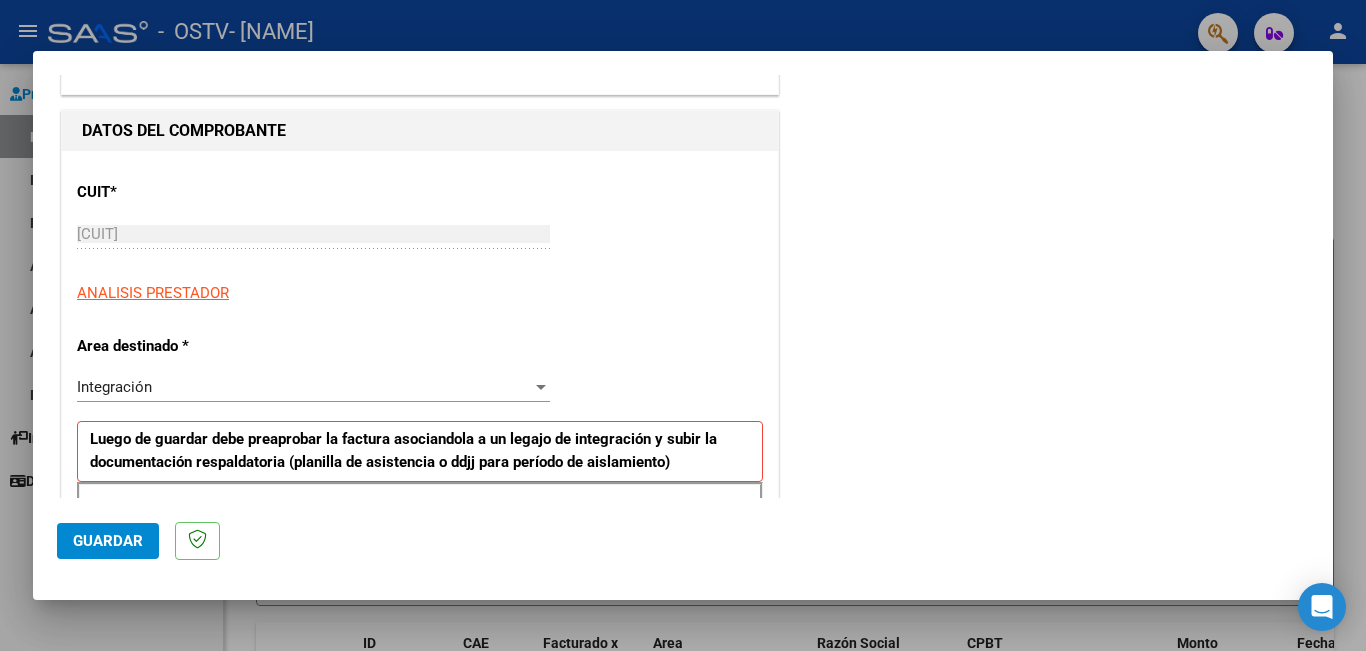 scroll, scrollTop: 300, scrollLeft: 0, axis: vertical 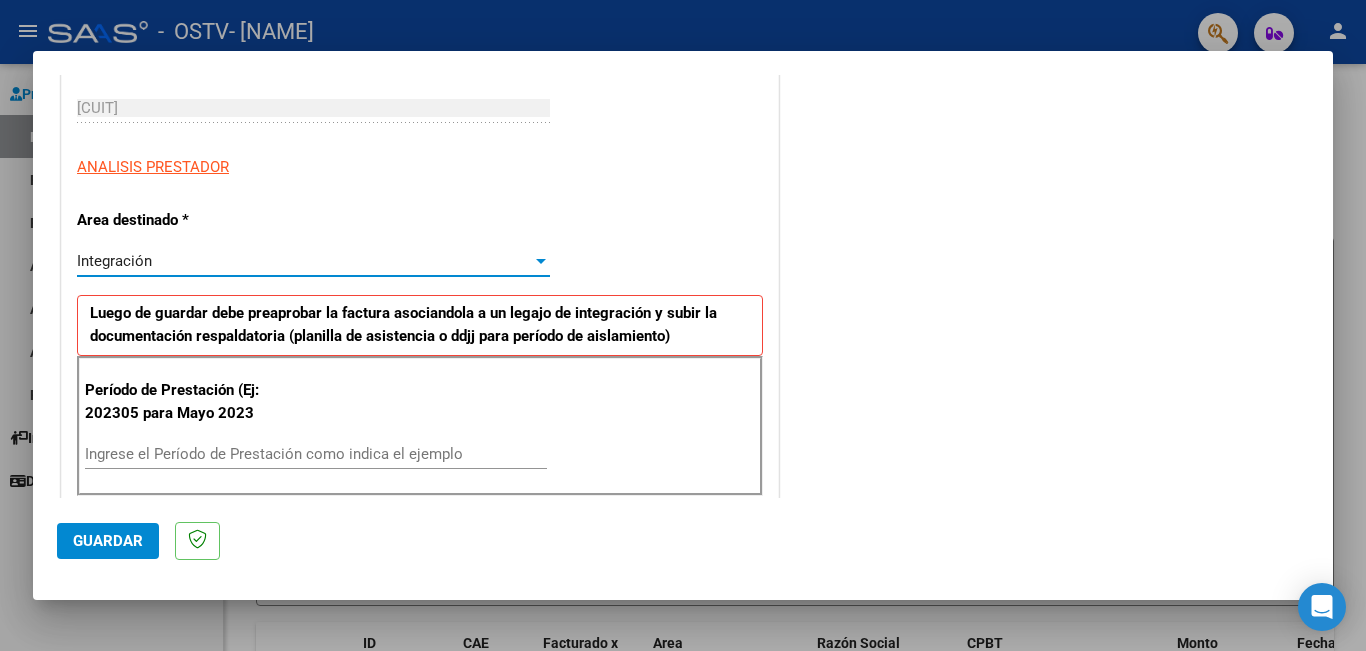 click on "Integración" at bounding box center [304, 261] 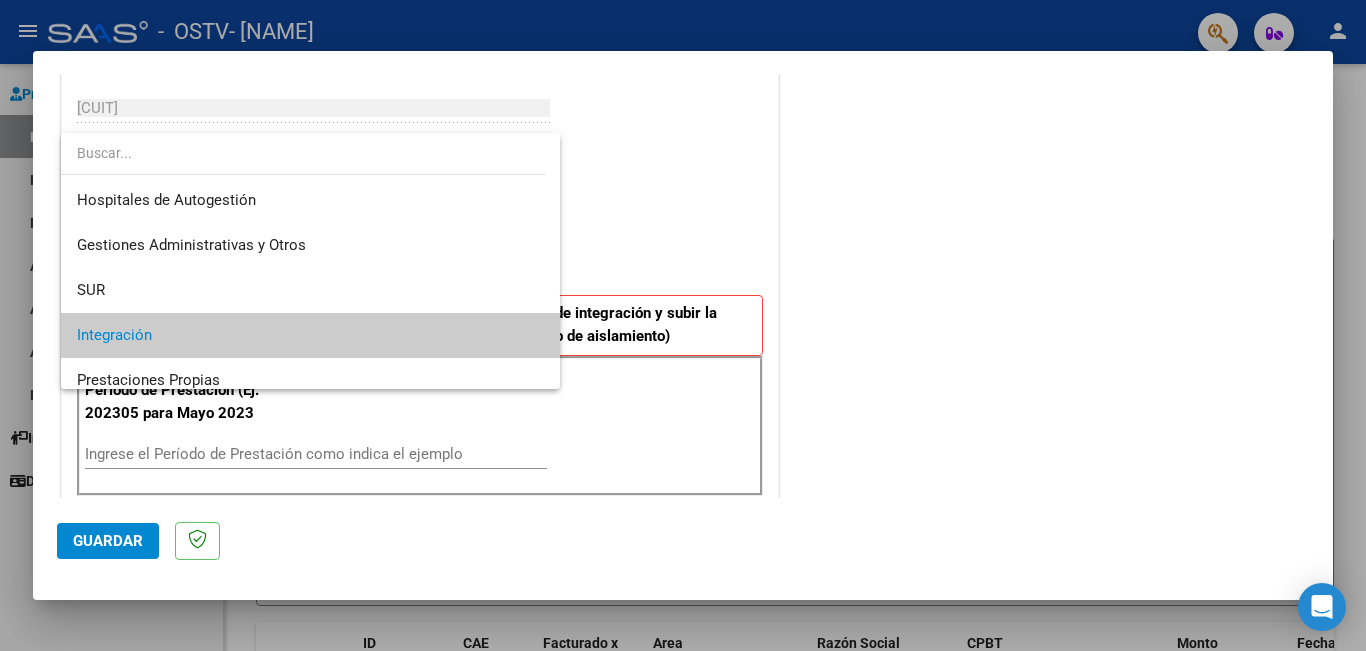 scroll, scrollTop: 75, scrollLeft: 0, axis: vertical 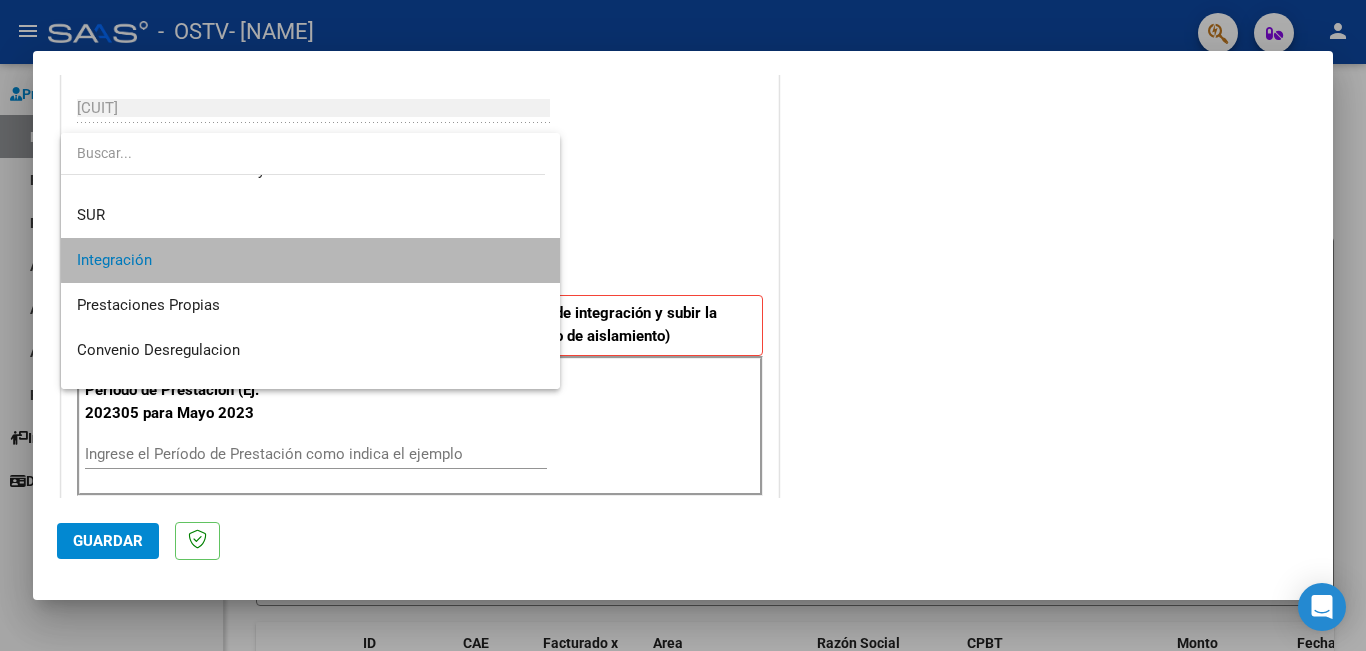 click on "Integración" at bounding box center (310, 260) 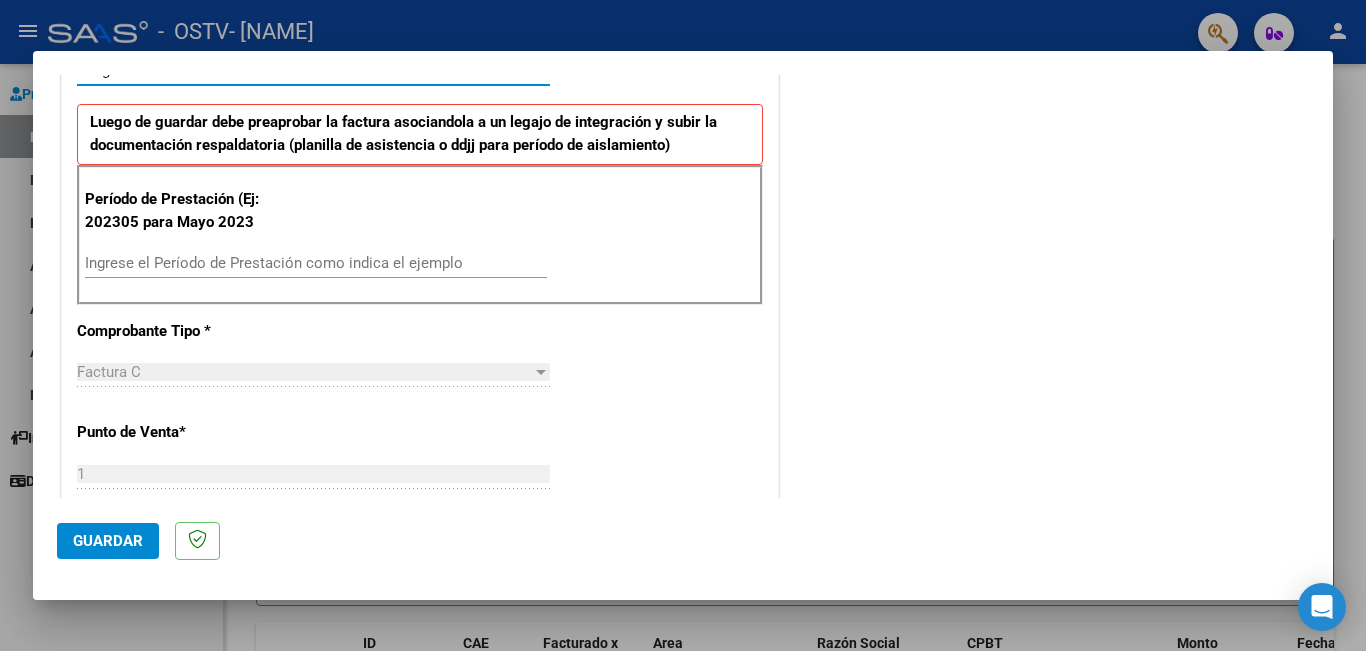 scroll, scrollTop: 500, scrollLeft: 0, axis: vertical 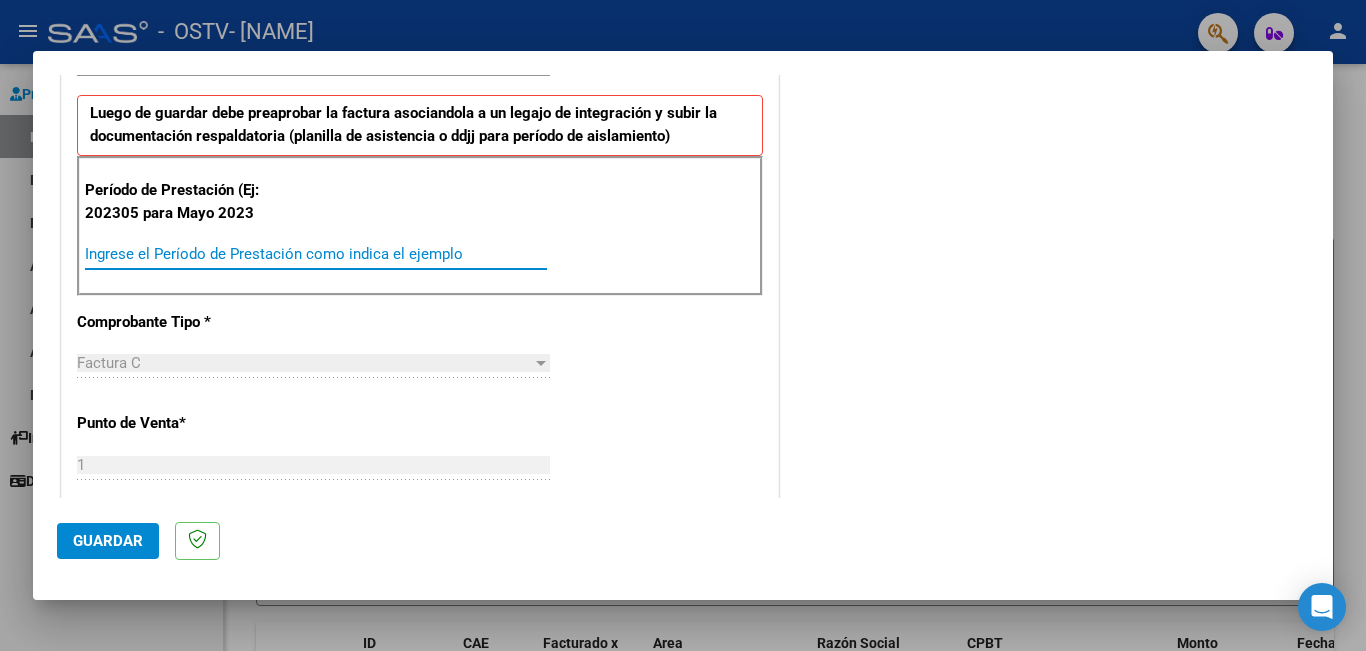 click on "Ingrese el Período de Prestación como indica el ejemplo" at bounding box center (316, 254) 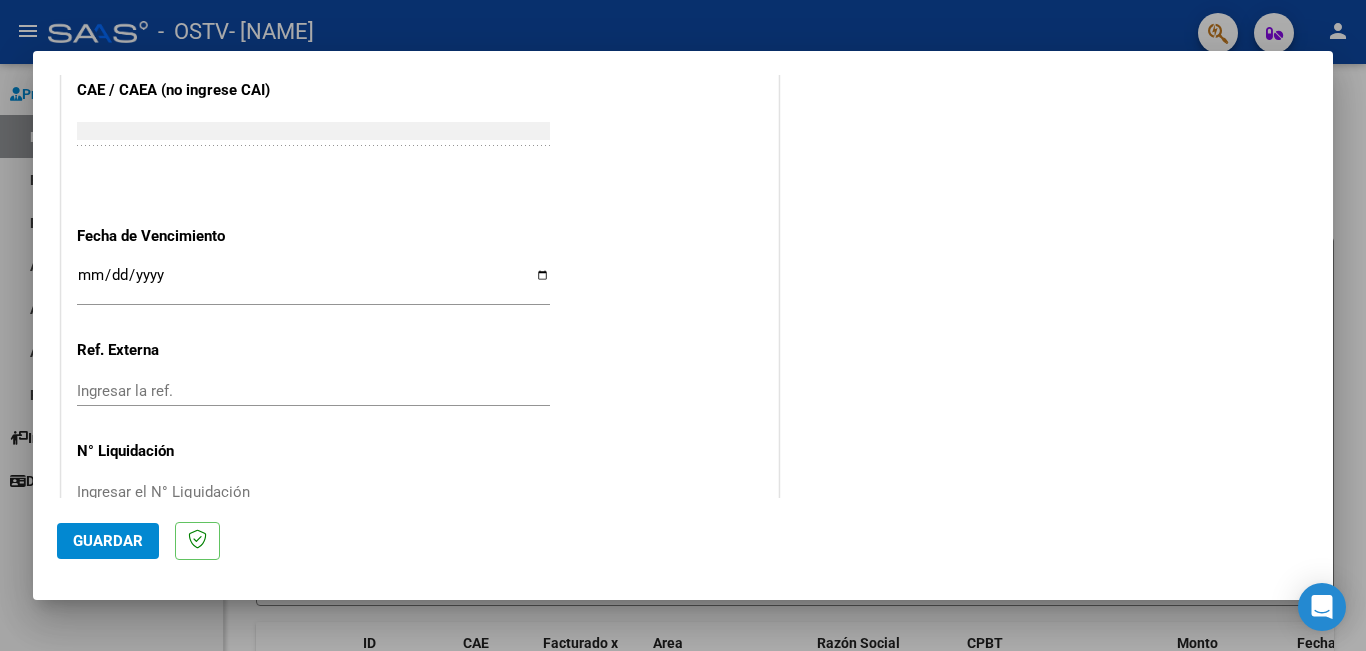 scroll, scrollTop: 1299, scrollLeft: 0, axis: vertical 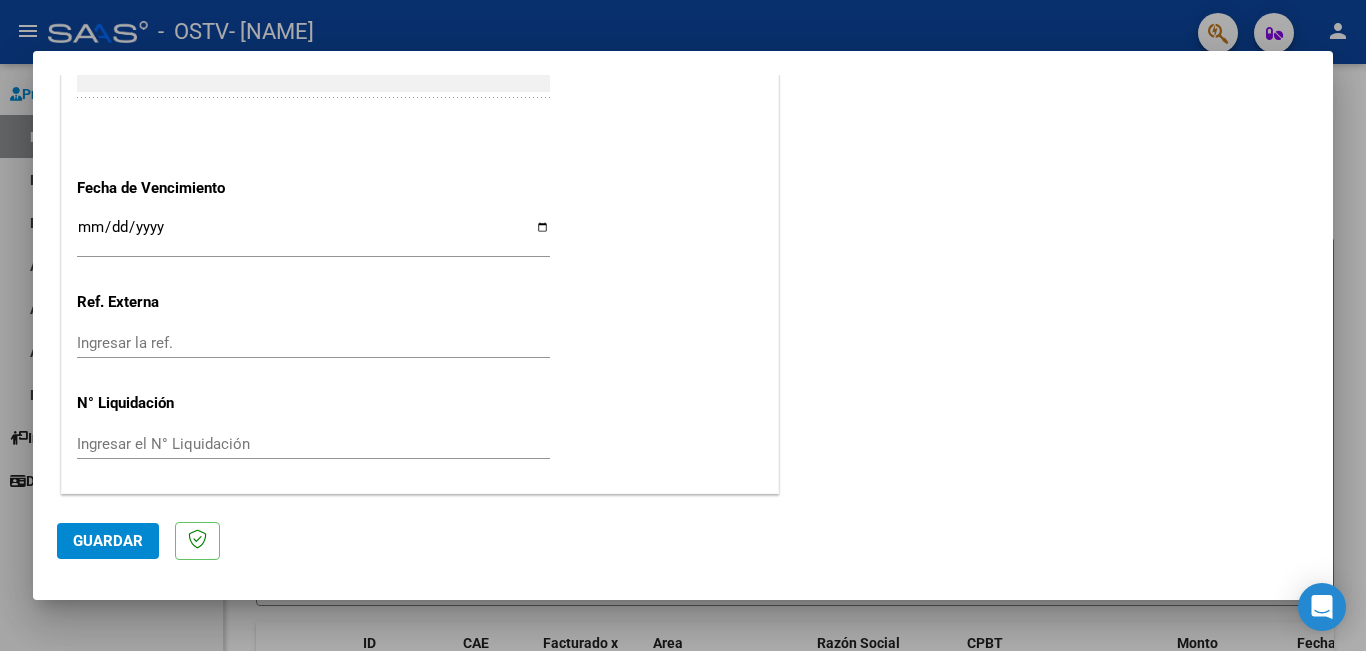 type on "202507" 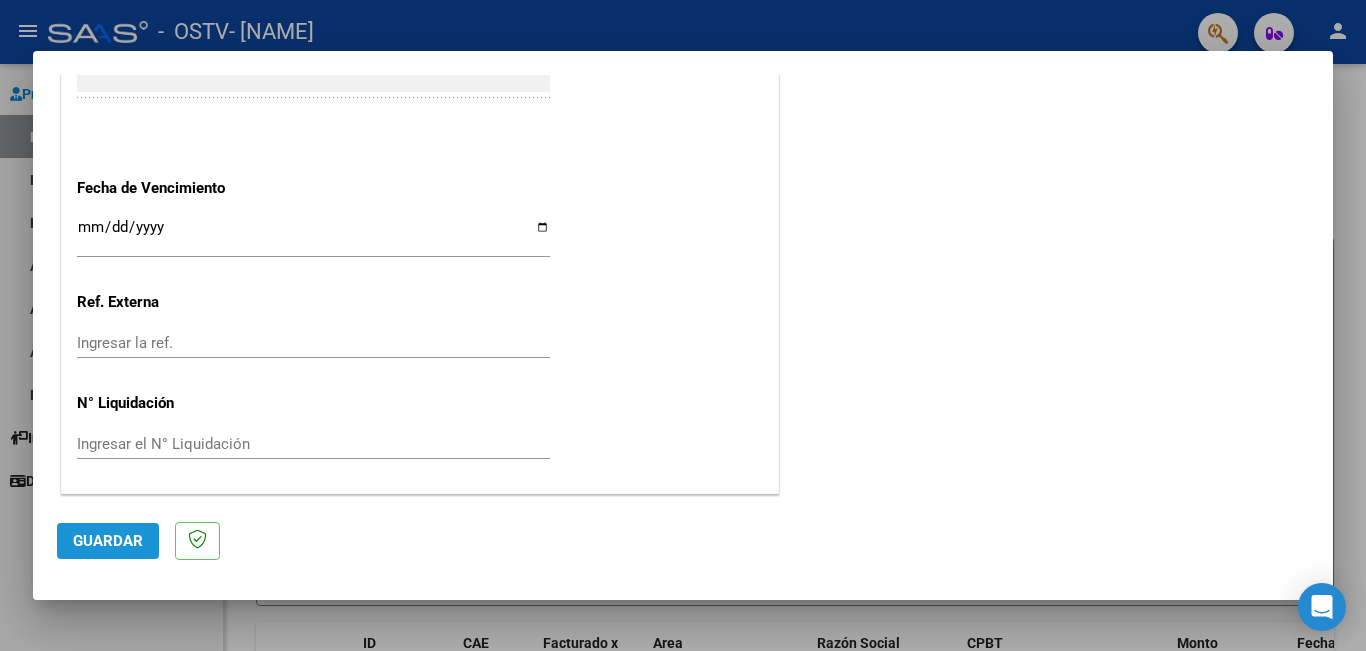 click on "Guardar" 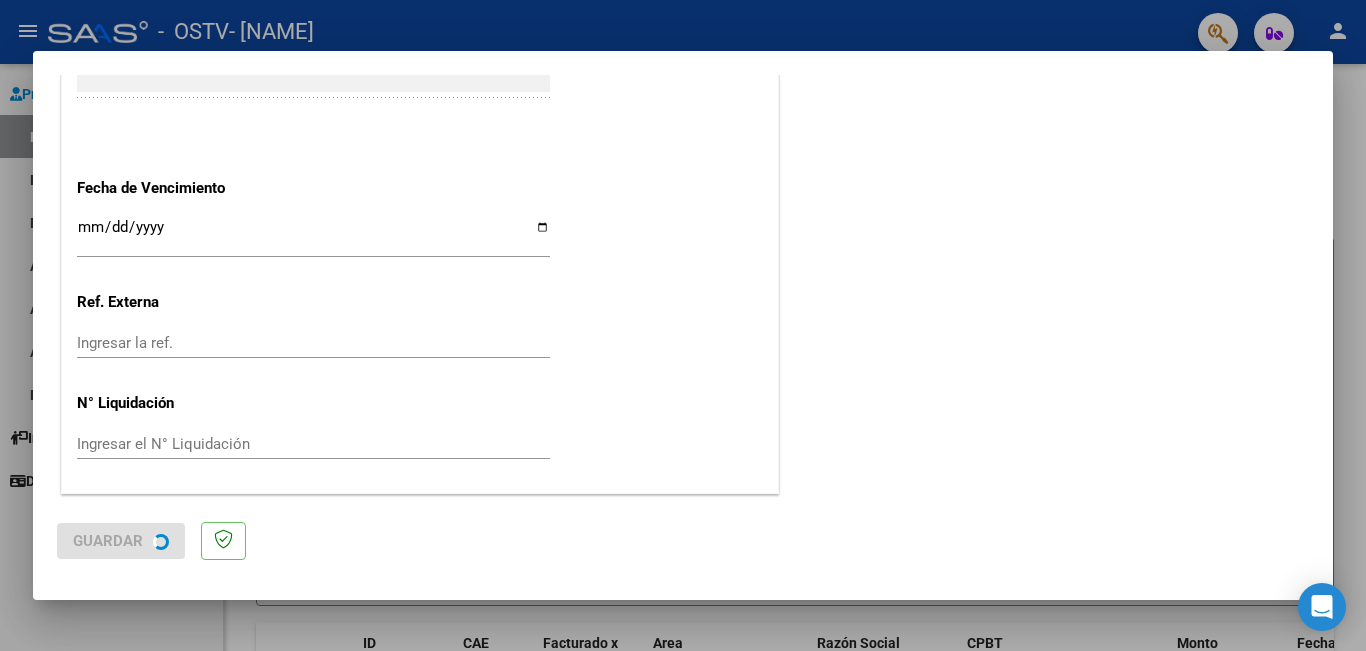 scroll, scrollTop: 0, scrollLeft: 0, axis: both 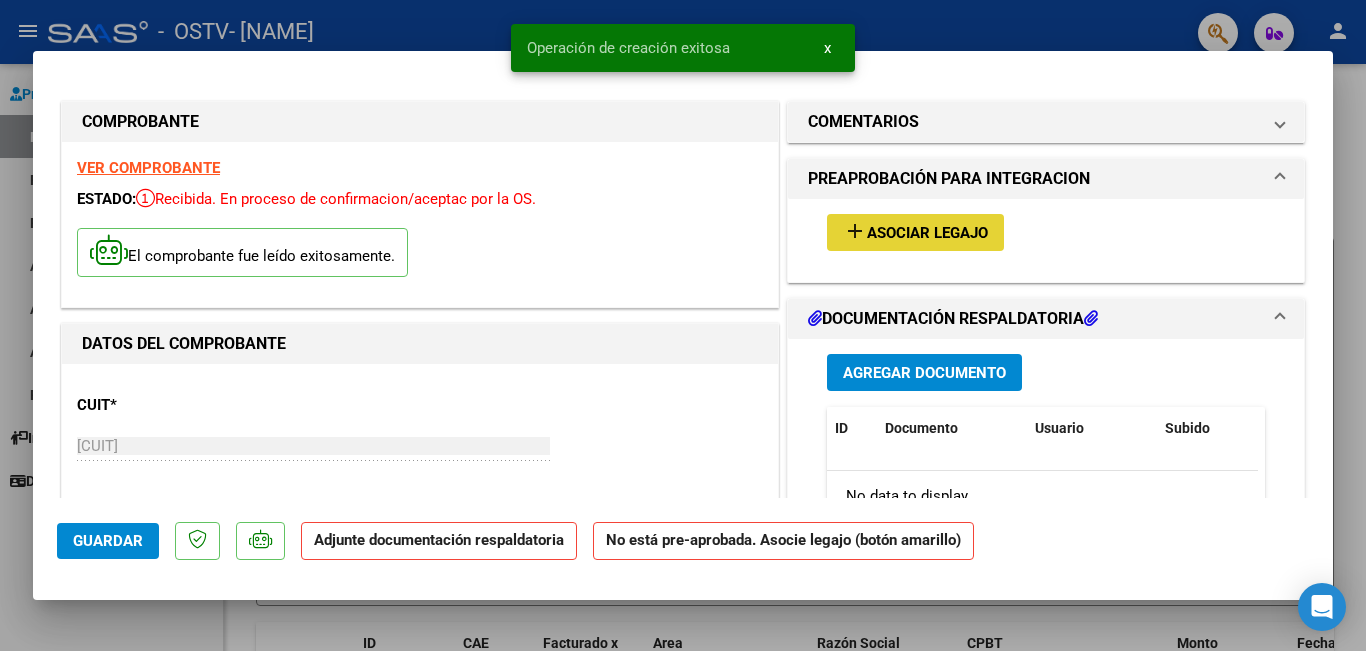click on "Asociar Legajo" at bounding box center (927, 233) 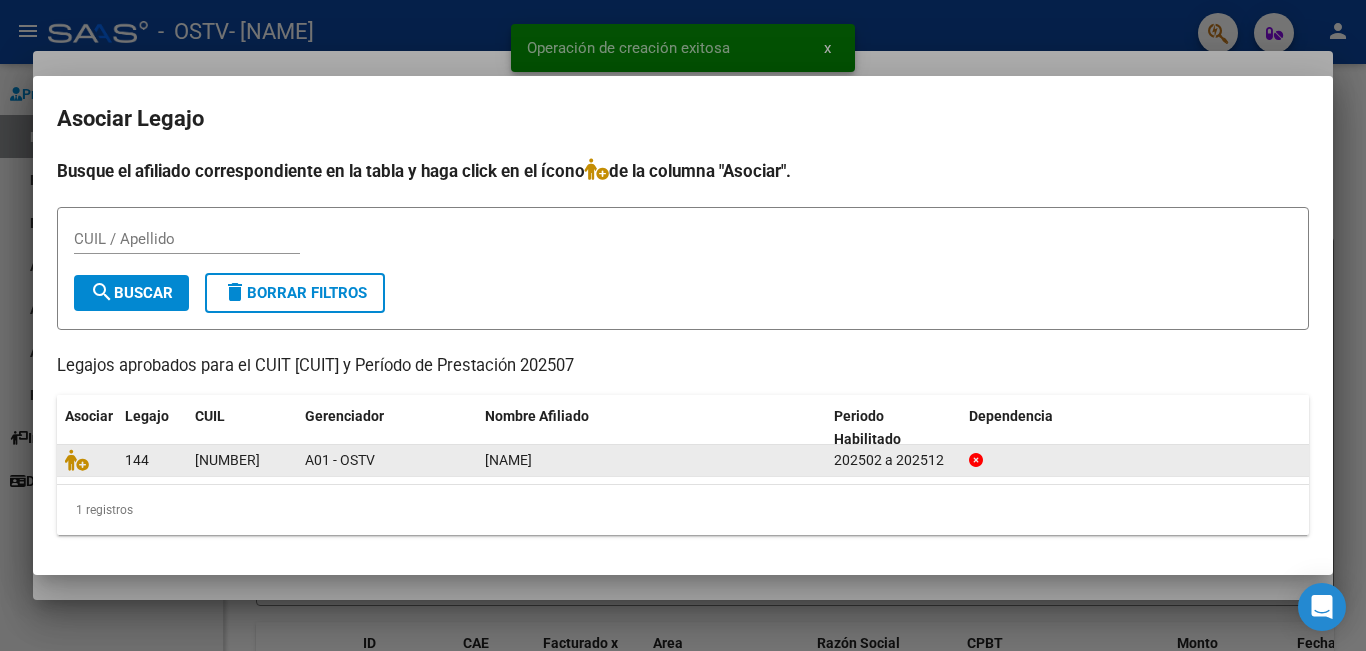 click on "[NUMBER]" 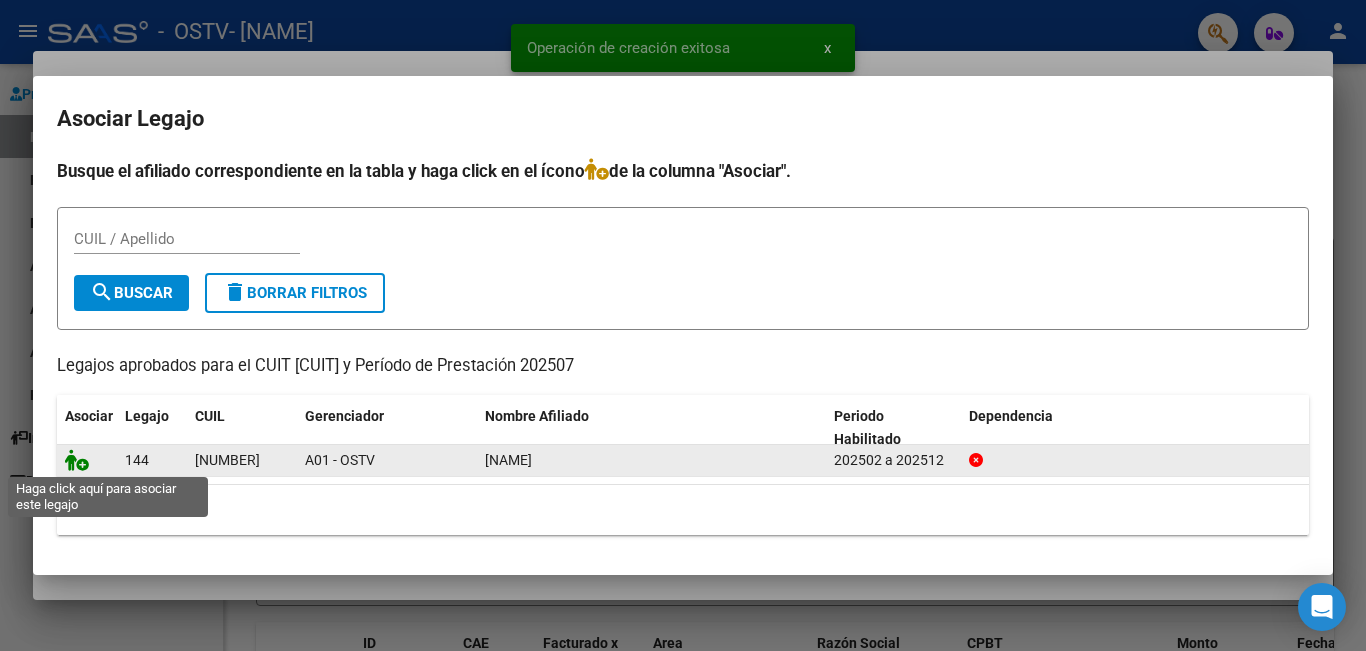 click 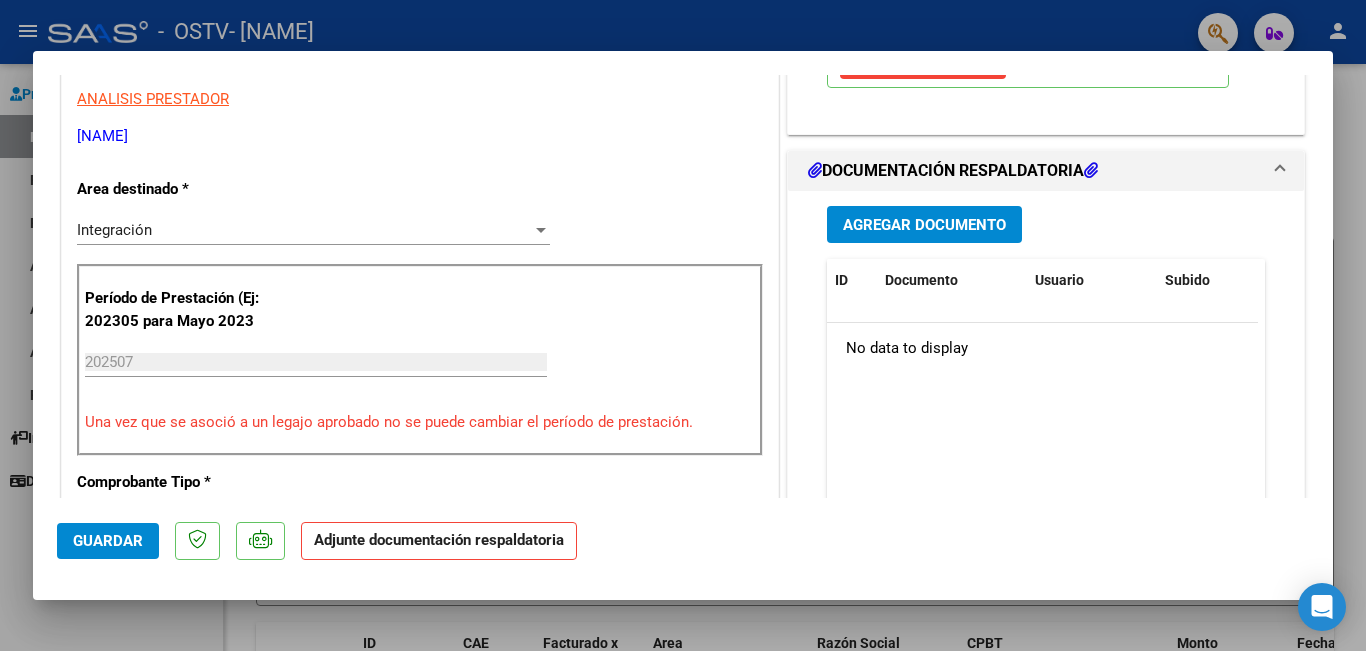 scroll, scrollTop: 300, scrollLeft: 0, axis: vertical 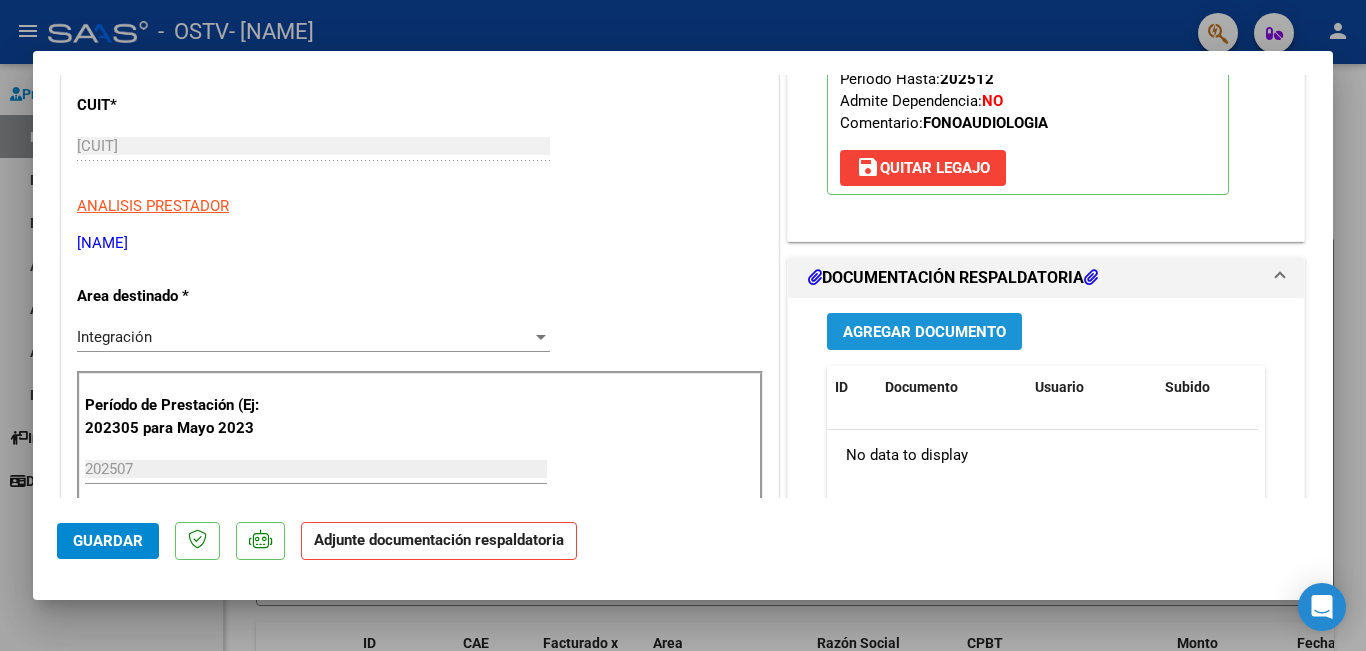 click on "Agregar Documento" at bounding box center (924, 332) 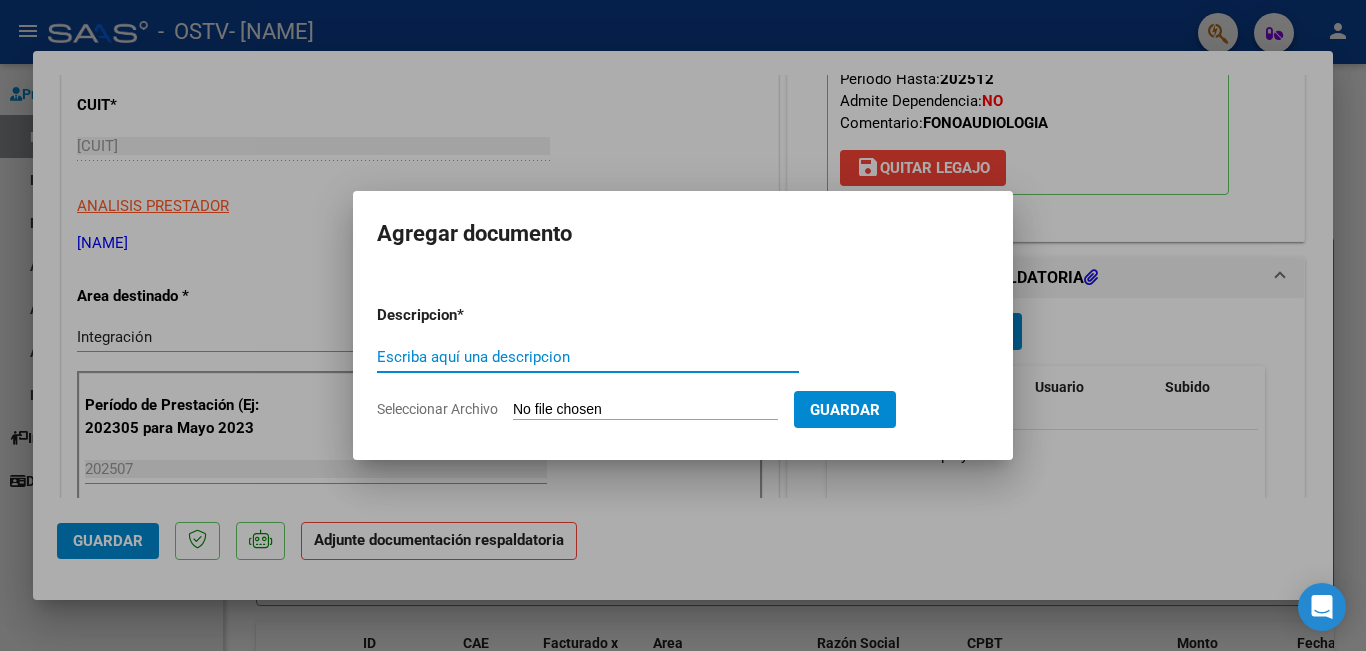 click on "Escriba aquí una descripcion" at bounding box center (588, 357) 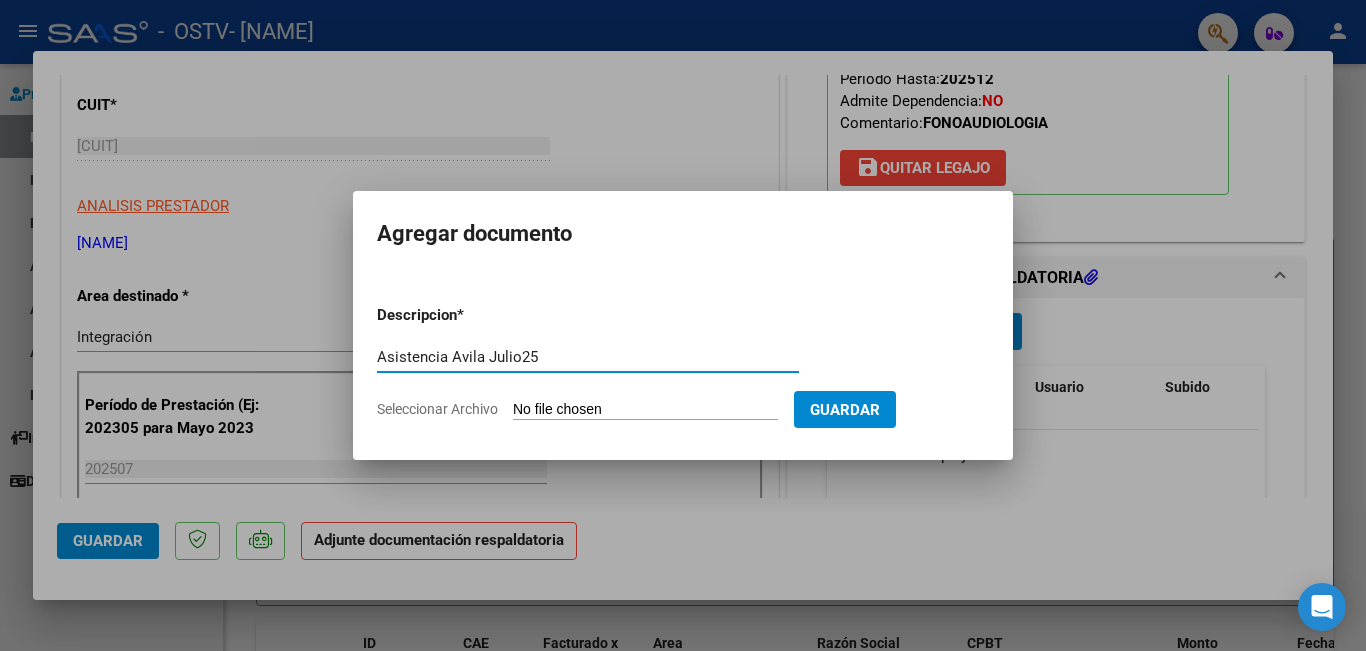 type on "Asistencia Avila Julio25" 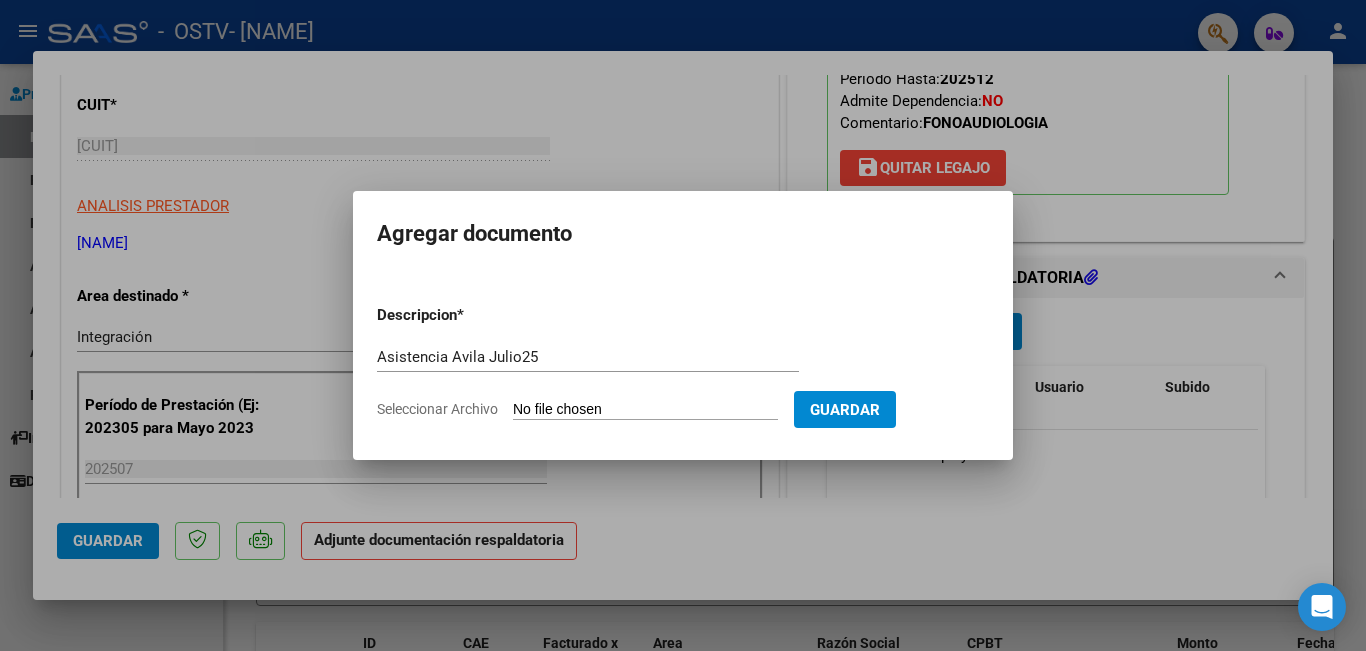 type on "C:\fakepath\Asistencia Ávila- julio 25.pdf" 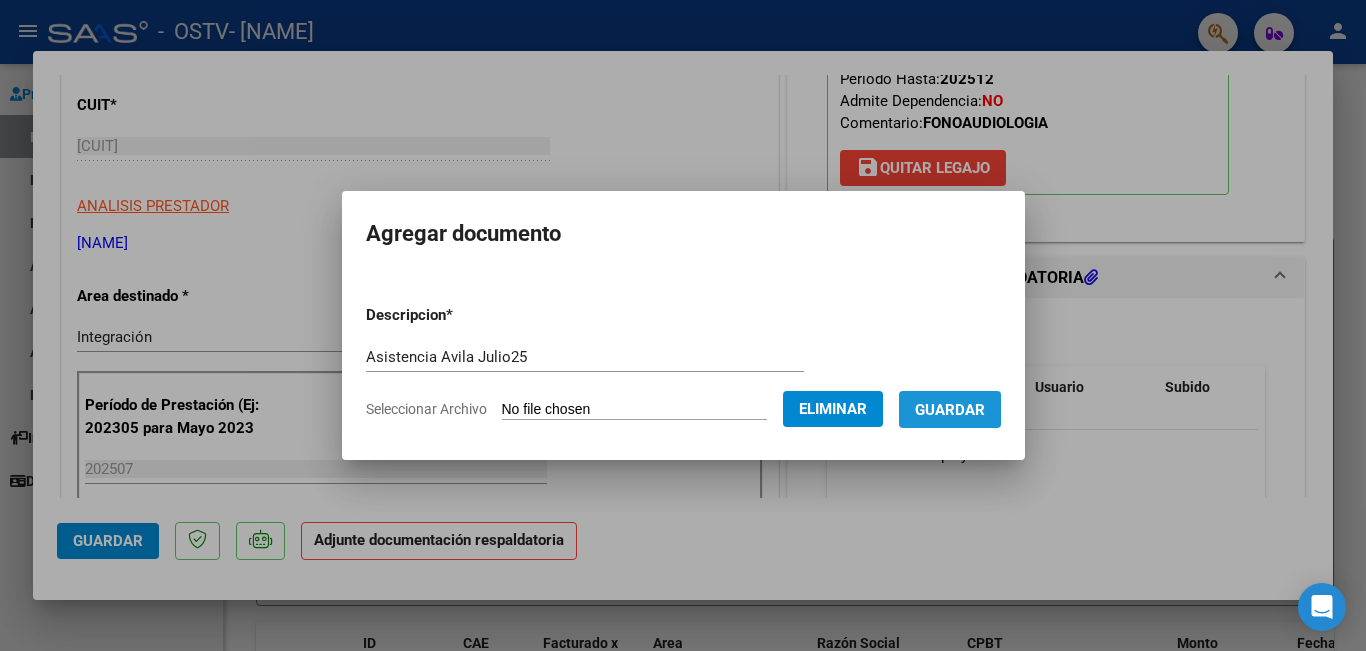 click on "Guardar" at bounding box center (950, 409) 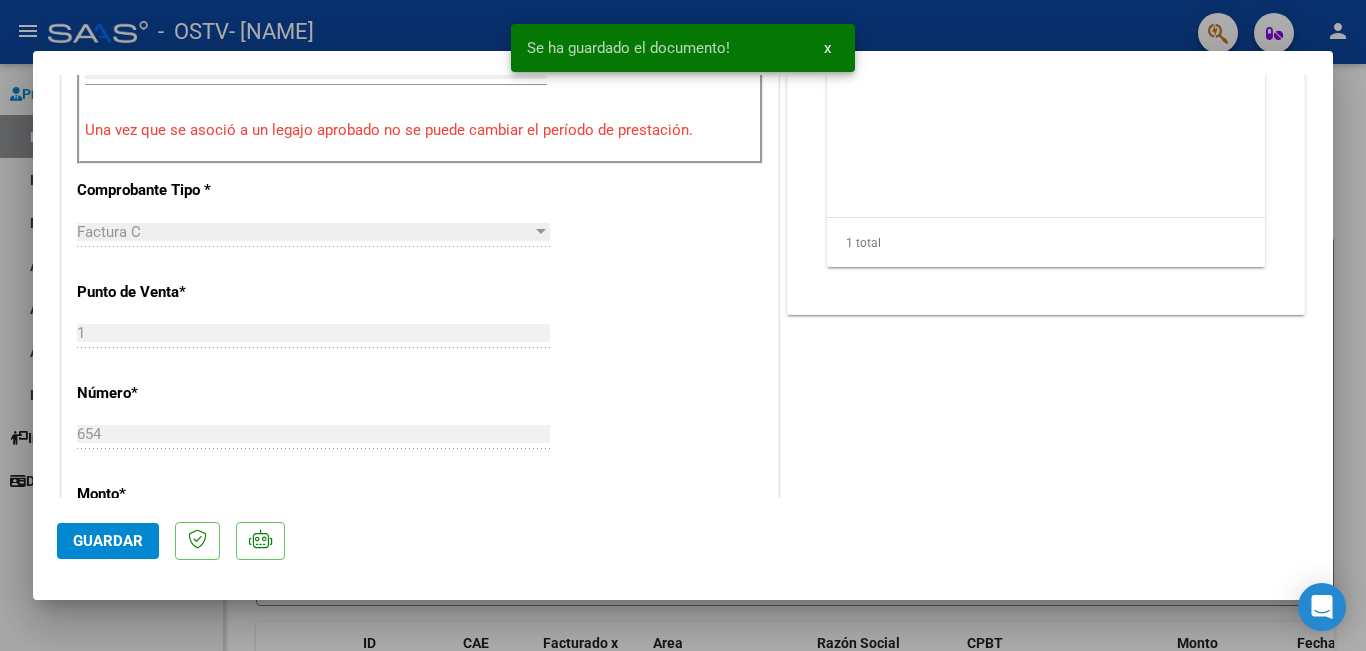scroll, scrollTop: 1200, scrollLeft: 0, axis: vertical 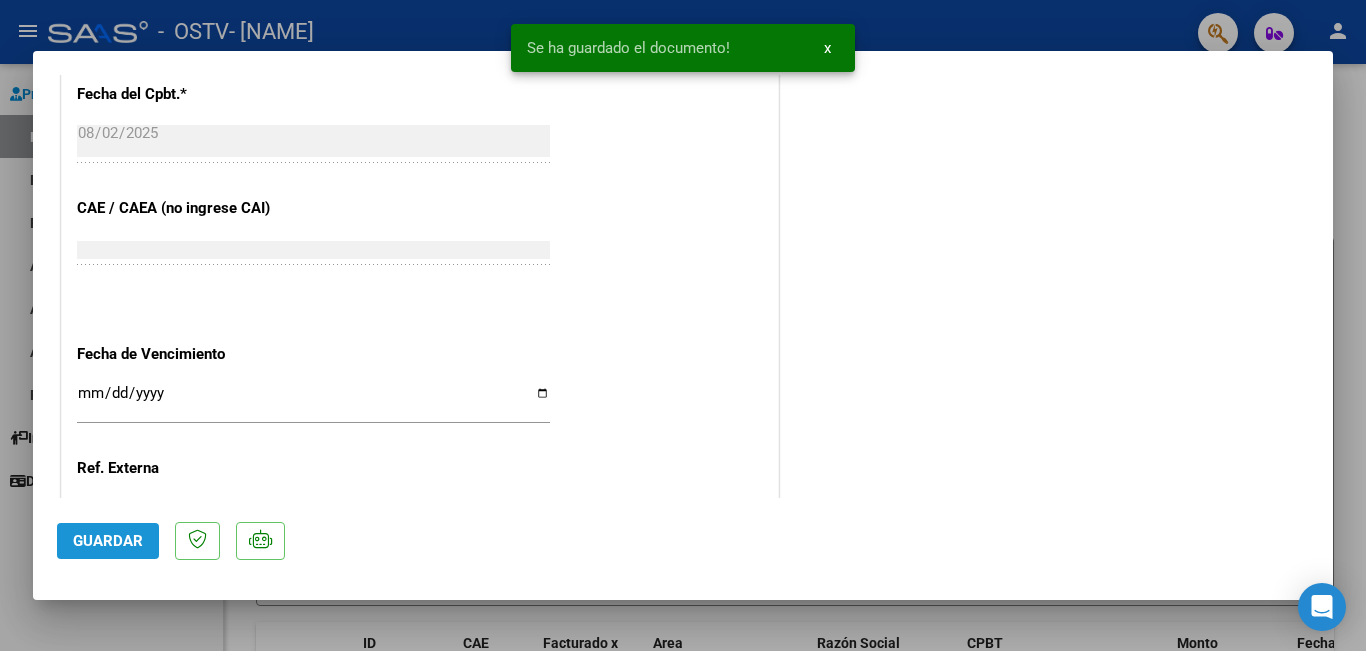 click on "Guardar" 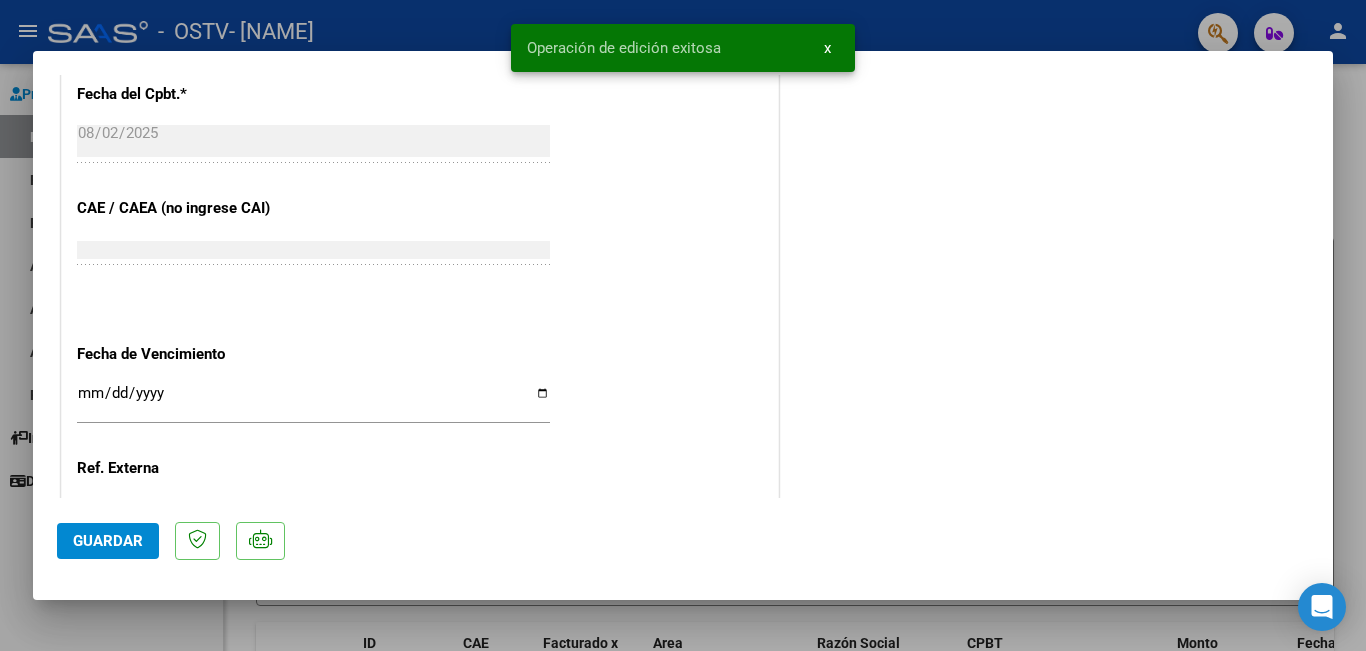 click at bounding box center [683, 325] 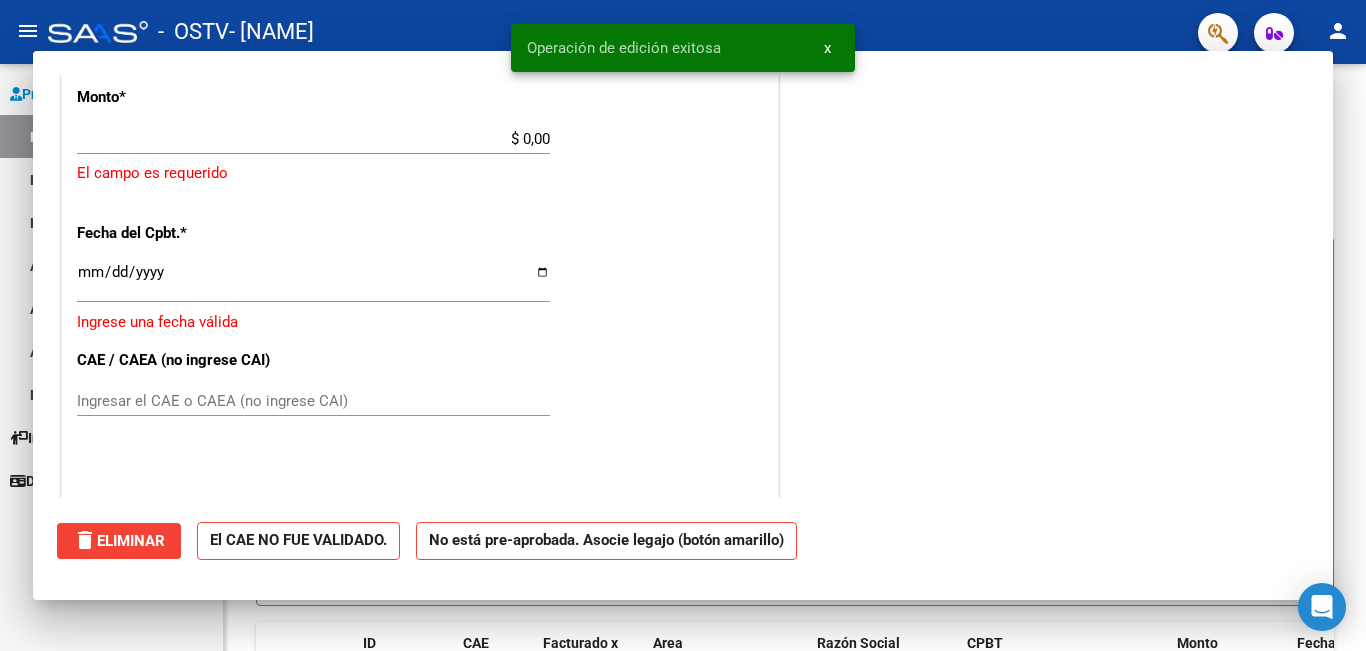 scroll, scrollTop: 1339, scrollLeft: 0, axis: vertical 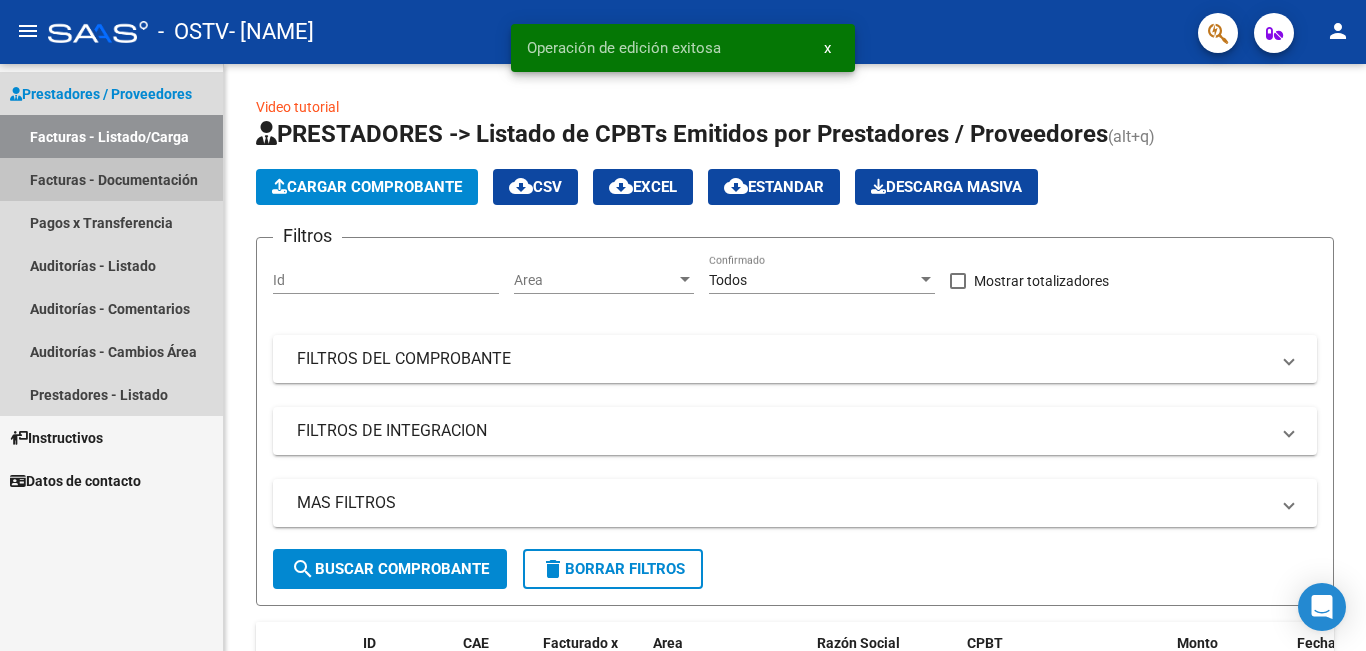 click on "Facturas - Documentación" at bounding box center [111, 179] 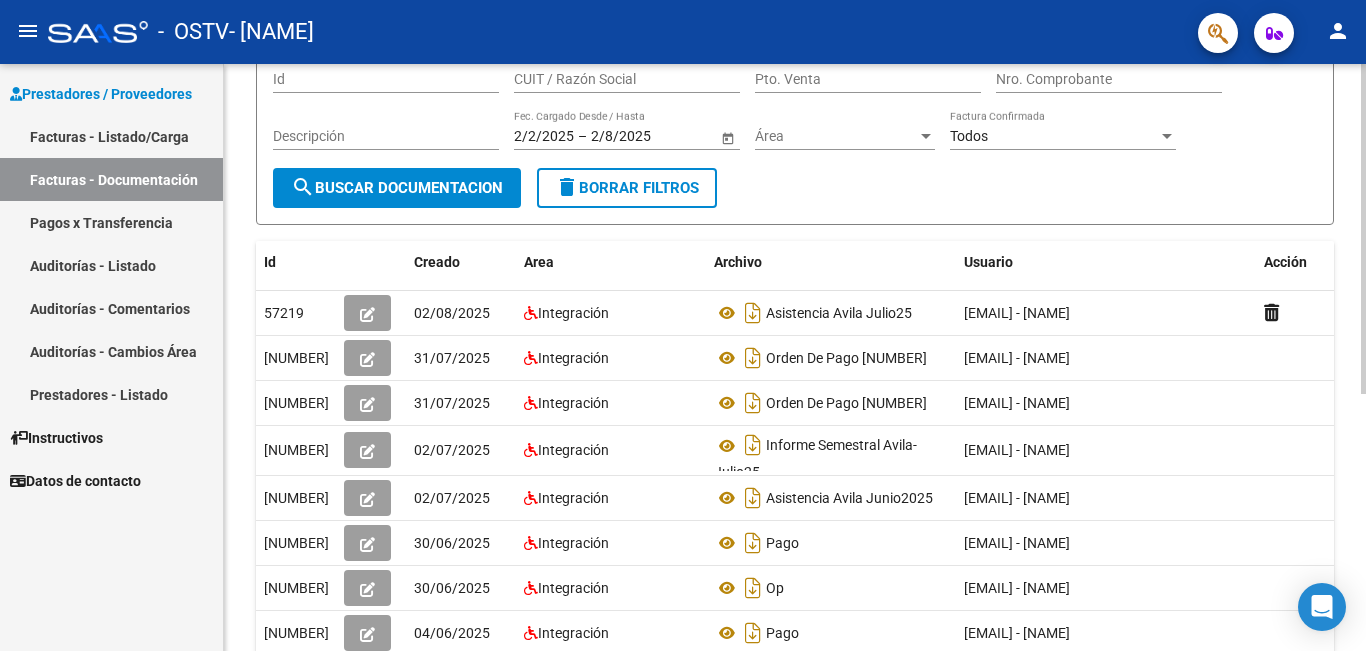scroll, scrollTop: 200, scrollLeft: 0, axis: vertical 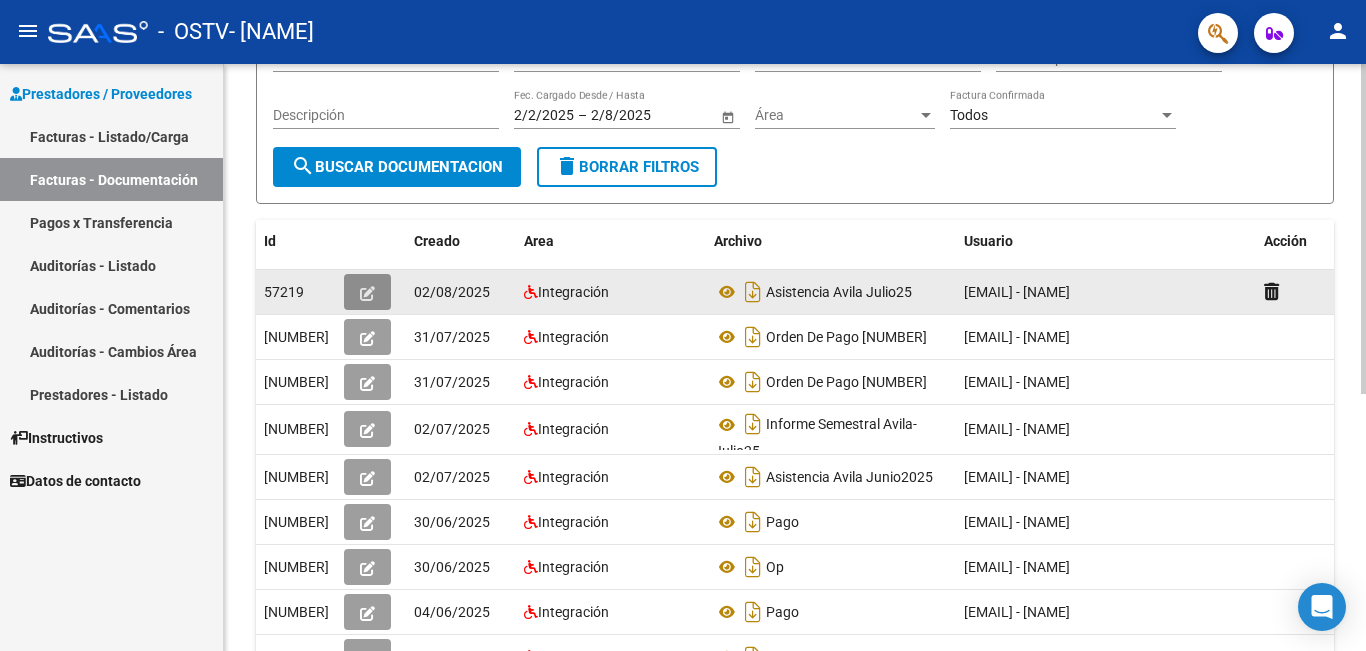 click 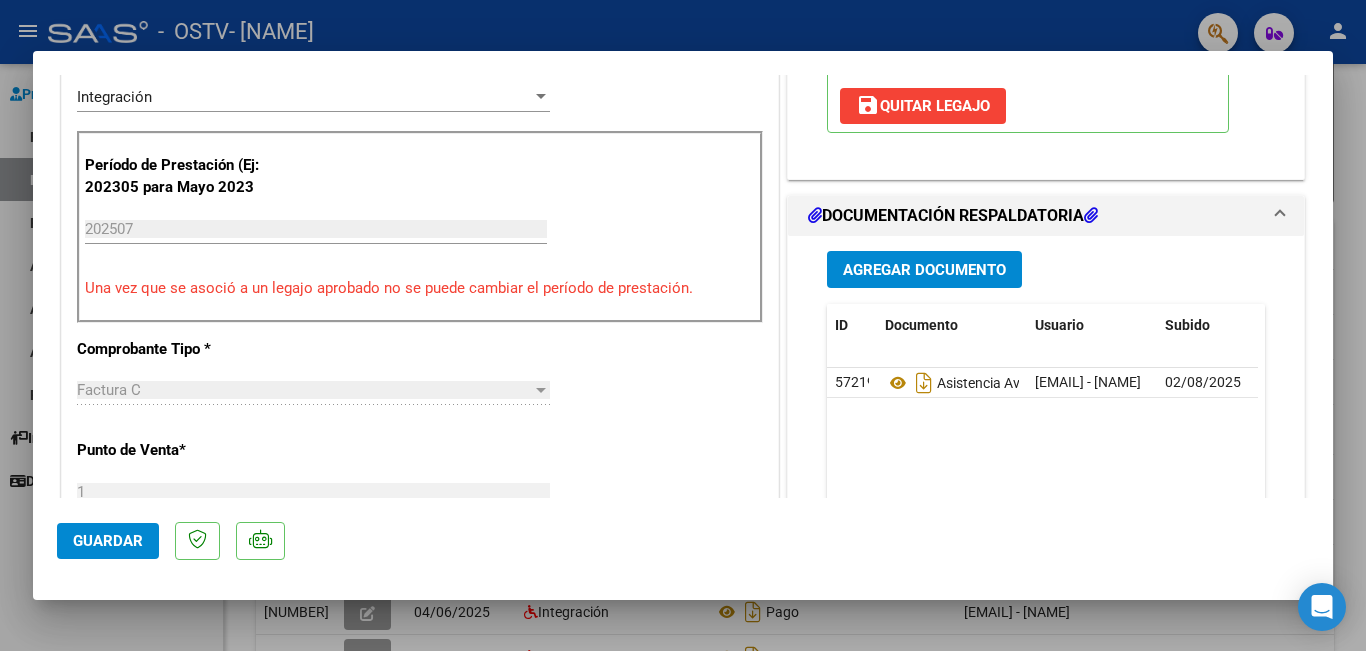 scroll, scrollTop: 600, scrollLeft: 0, axis: vertical 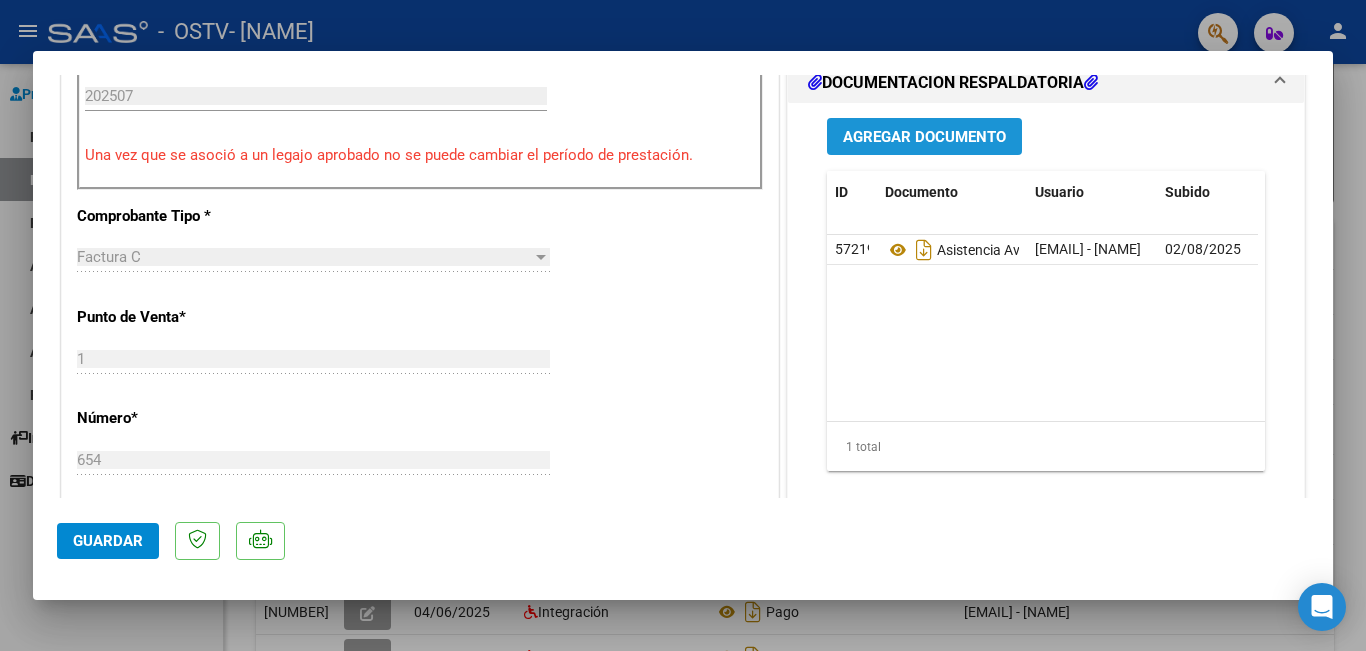 click on "Agregar Documento" at bounding box center [924, 137] 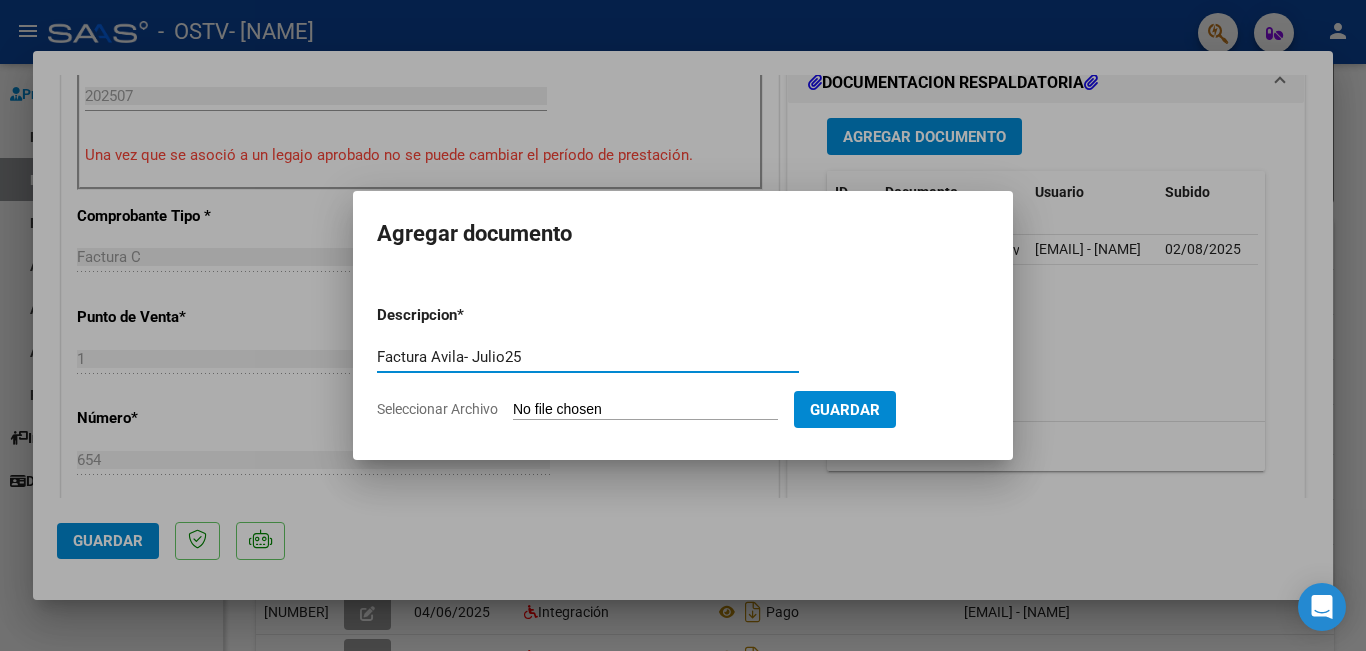 type on "Factura Avila- Julio25" 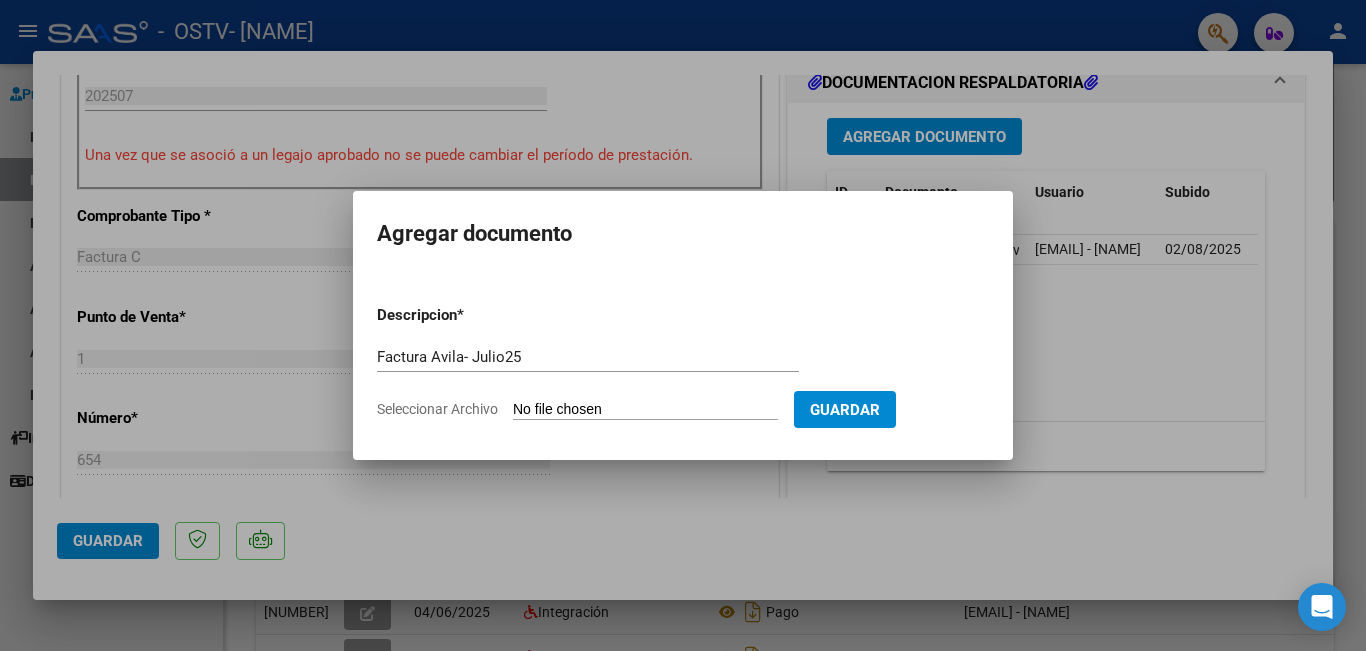 type on "C:\fakepath\Factura Avila- Julio25.pdf" 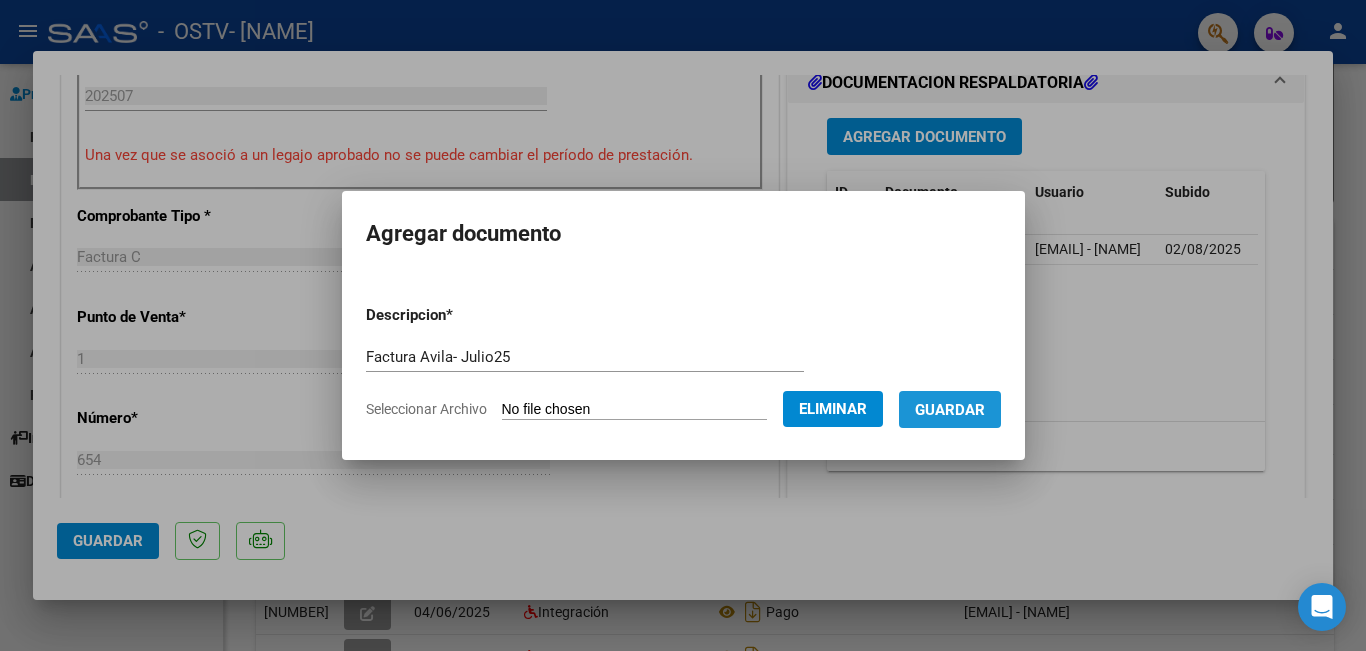 click on "Guardar" at bounding box center [950, 409] 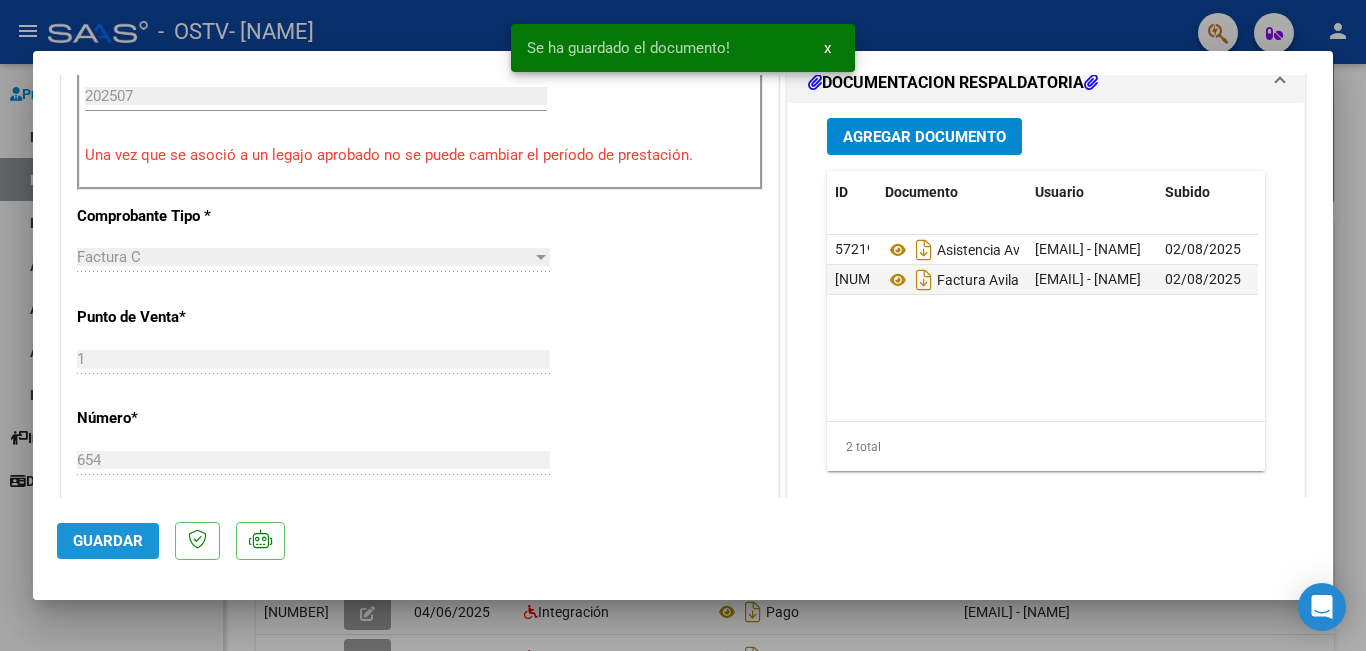 click on "Guardar" 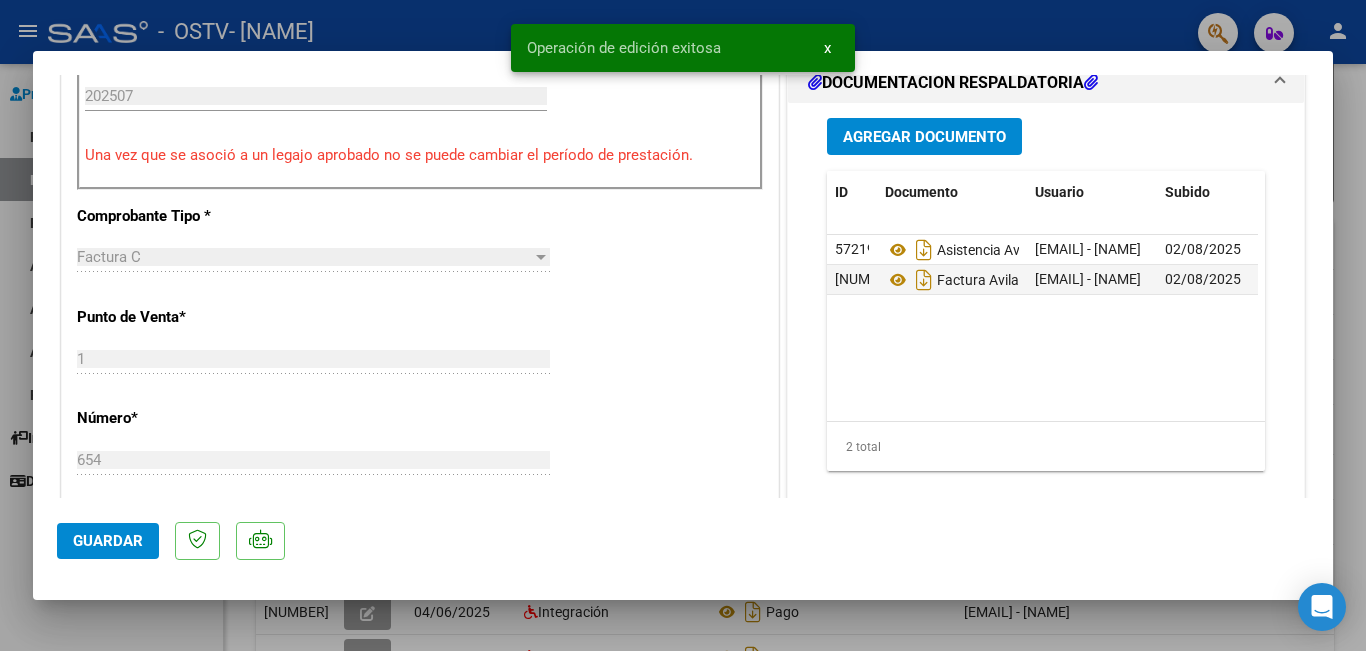 click at bounding box center (683, 325) 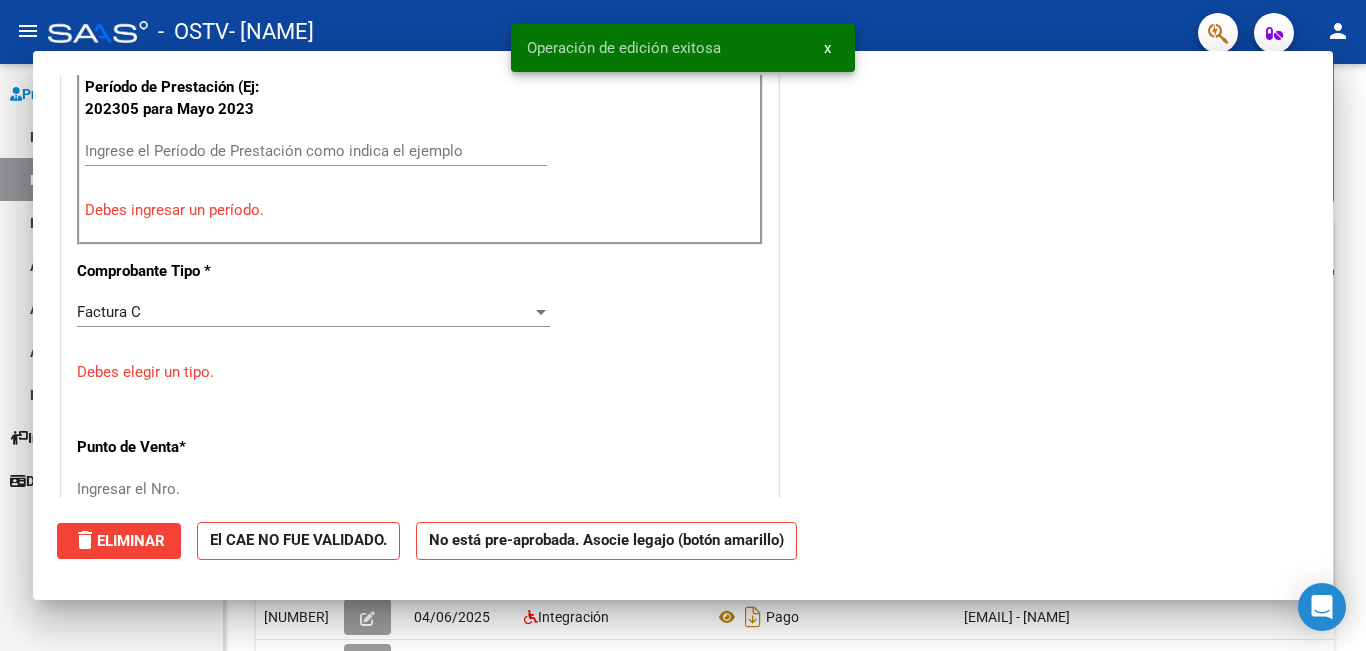 scroll, scrollTop: 0, scrollLeft: 0, axis: both 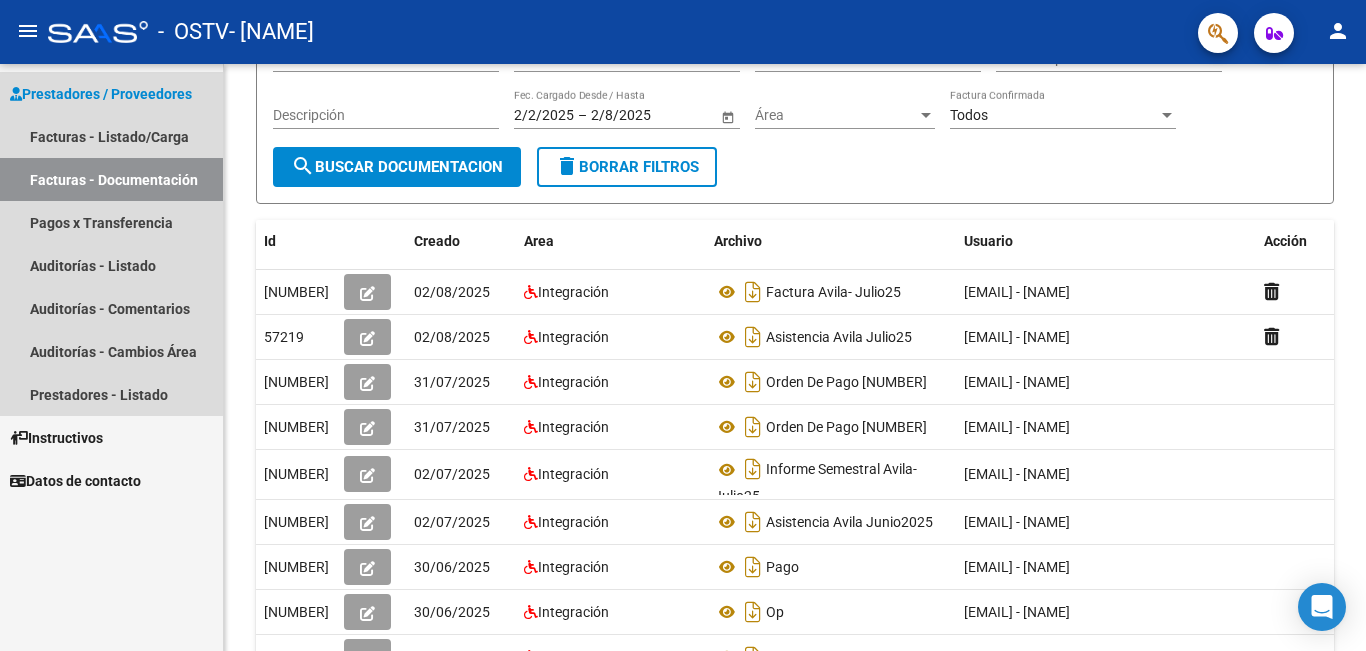 click on "Facturas - Documentación" at bounding box center (111, 179) 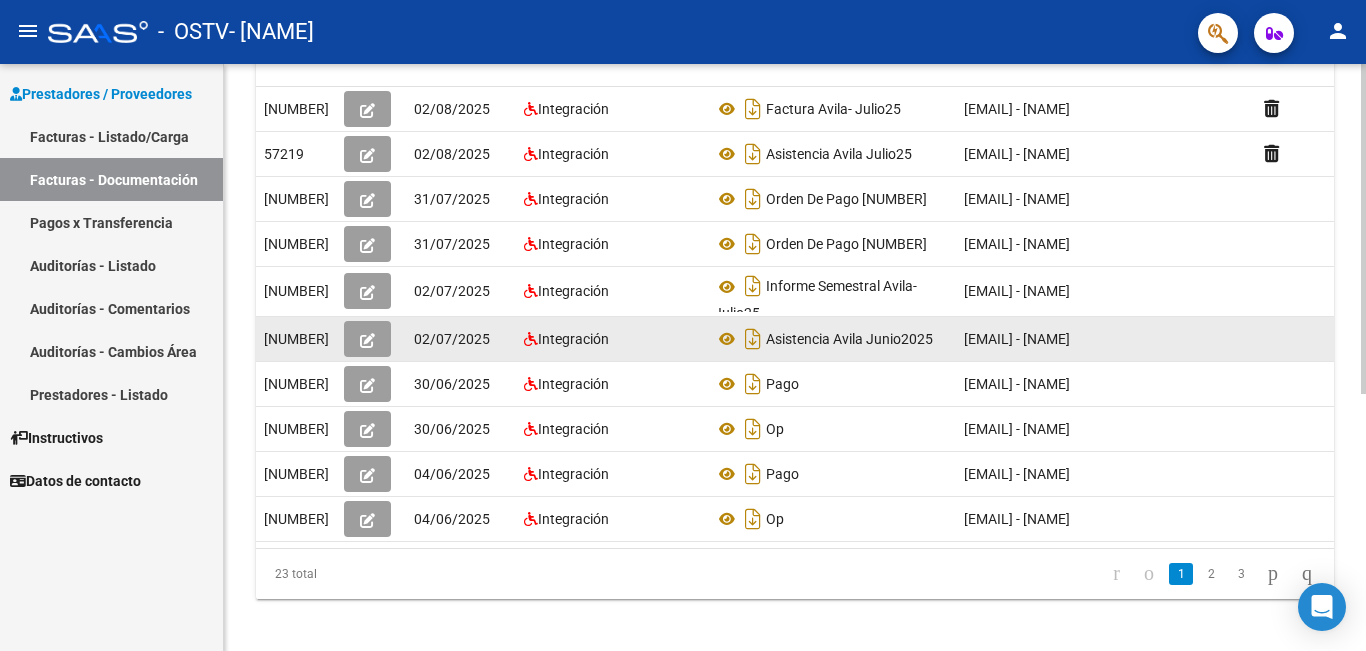 scroll, scrollTop: 400, scrollLeft: 0, axis: vertical 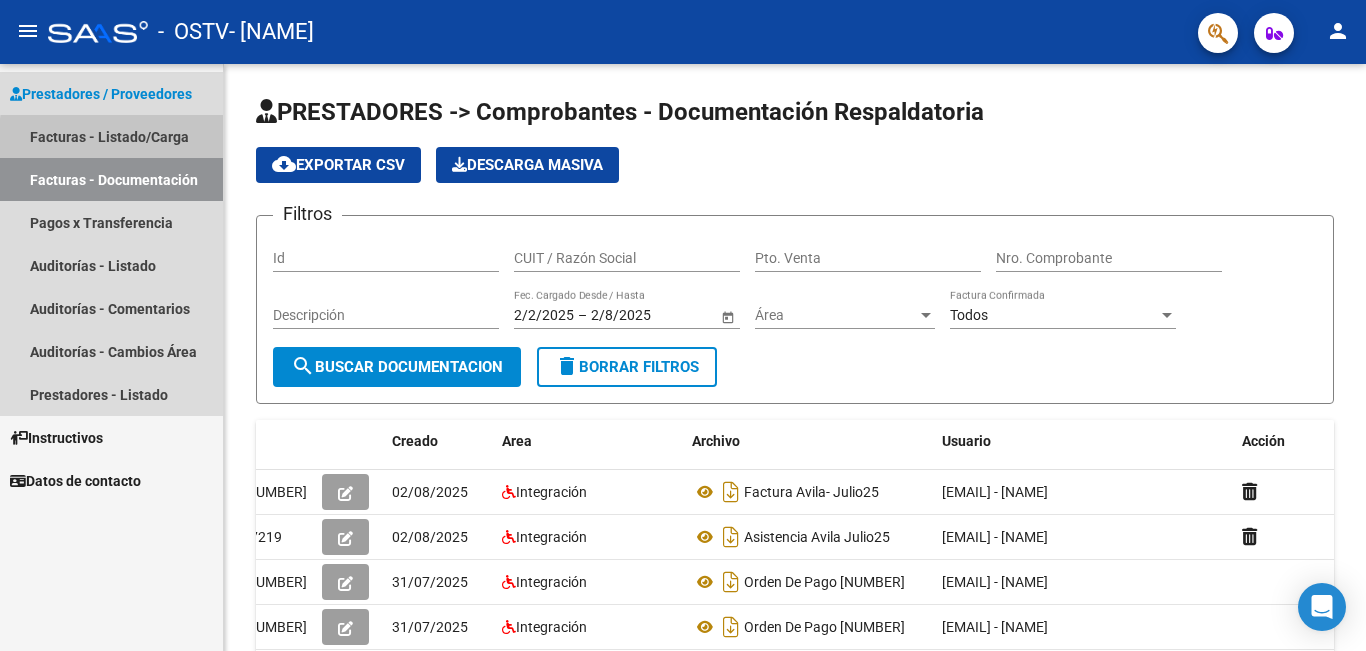 click on "Facturas - Listado/Carga" at bounding box center (111, 136) 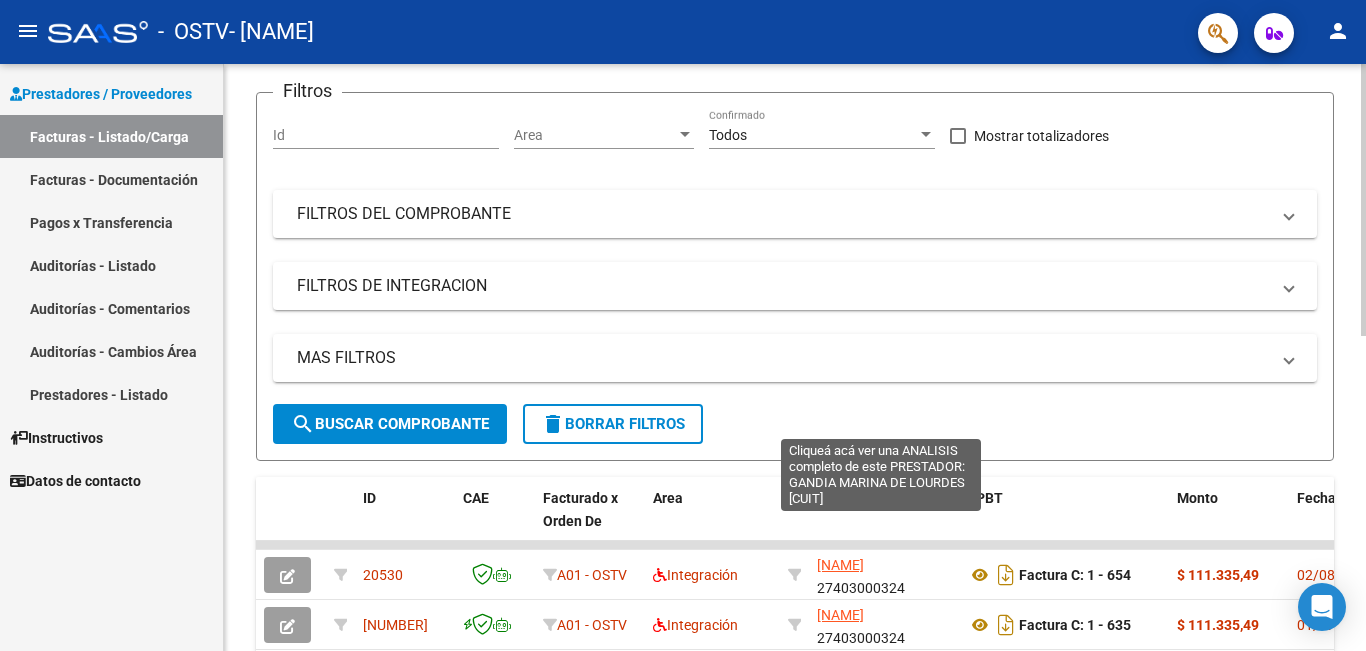 scroll, scrollTop: 681, scrollLeft: 0, axis: vertical 